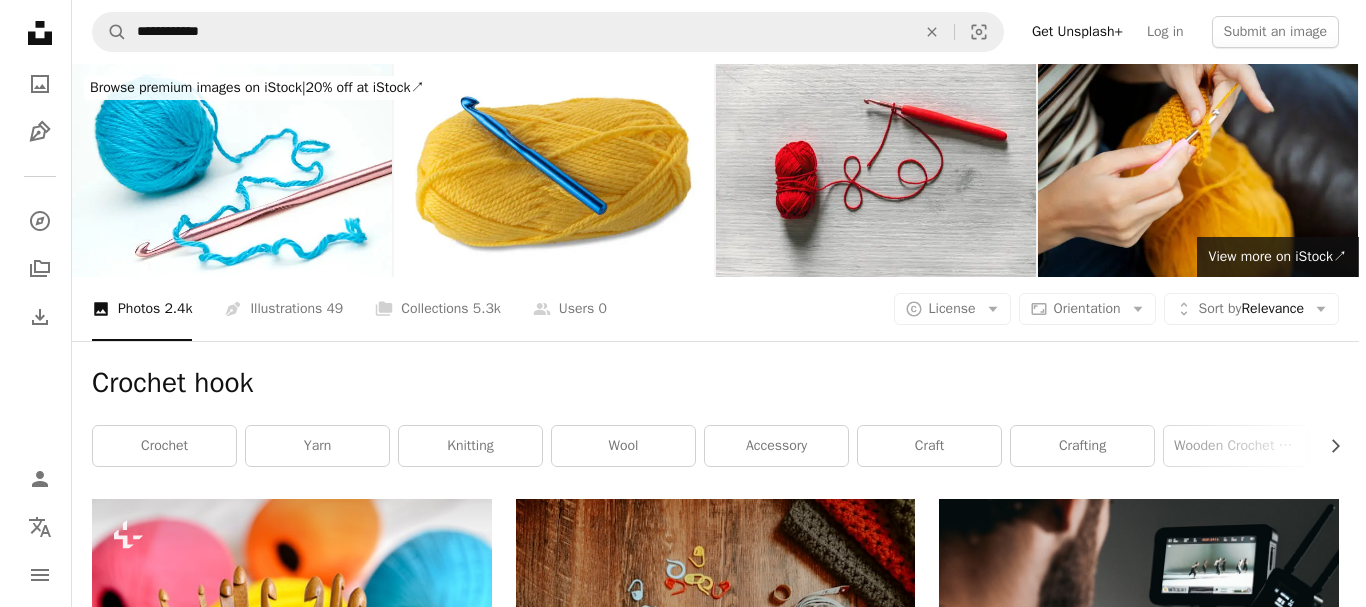 scroll, scrollTop: 400, scrollLeft: 0, axis: vertical 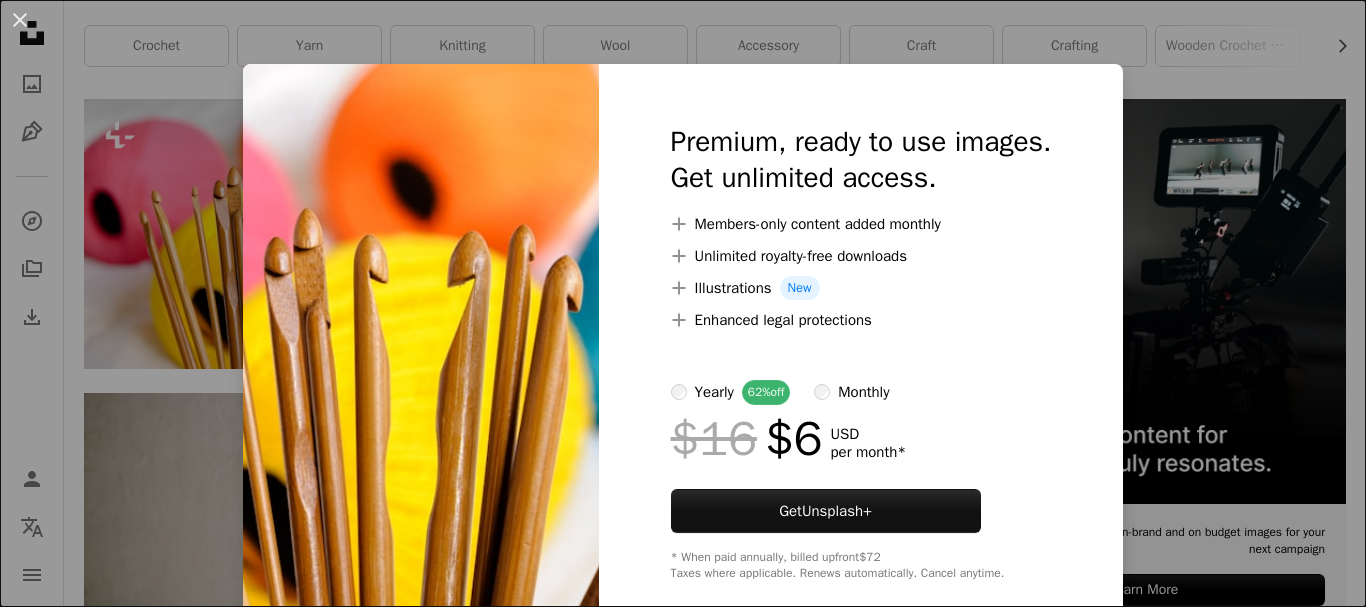 click on "An X shape Premium, ready to use images. Get unlimited access. A plus sign Members-only content added monthly A plus sign Unlimited royalty-free downloads A plus sign Illustrations  New A plus sign Enhanced legal protections yearly 62%  off monthly $16   $6 USD per month * Get  Unsplash+ * When paid annually, billed upfront  $72 Taxes where applicable. Renews automatically. Cancel anytime." at bounding box center [683, 303] 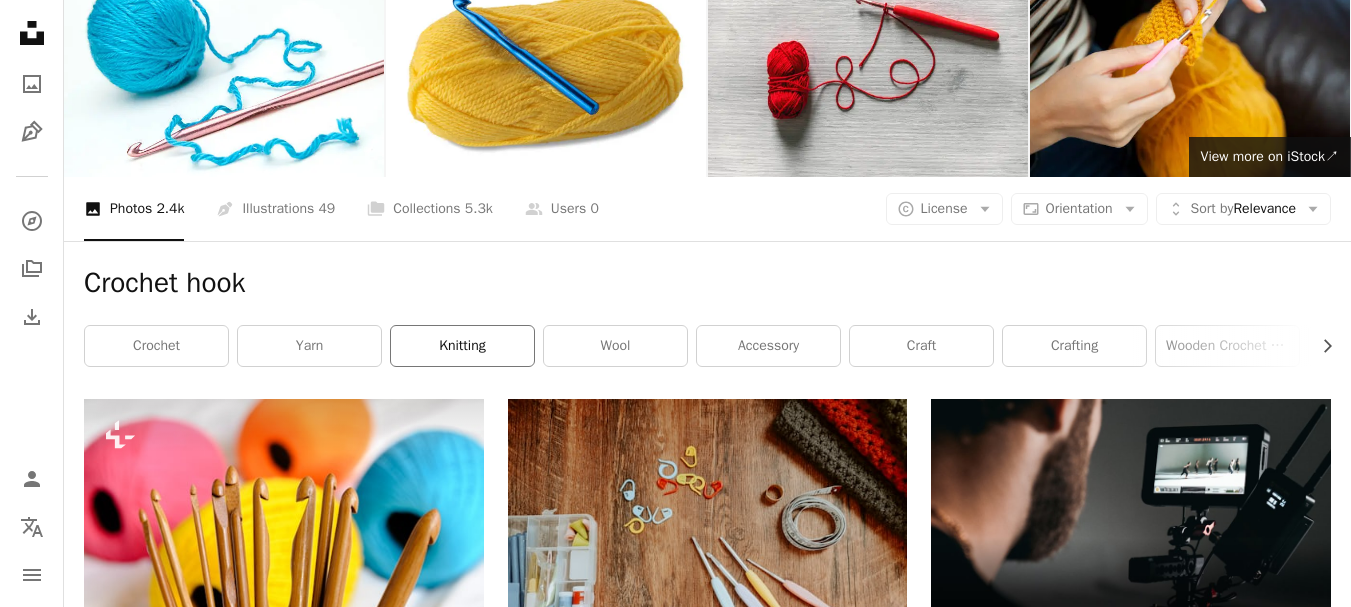 scroll, scrollTop: 0, scrollLeft: 0, axis: both 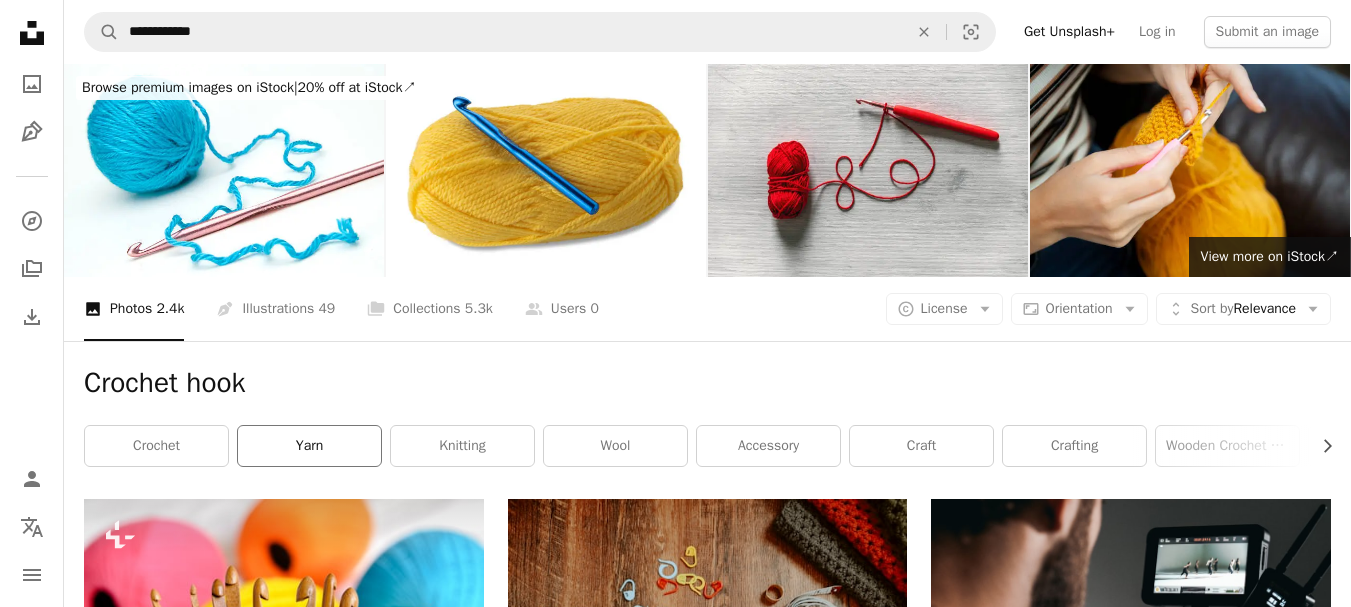 click on "yarn" at bounding box center [309, 446] 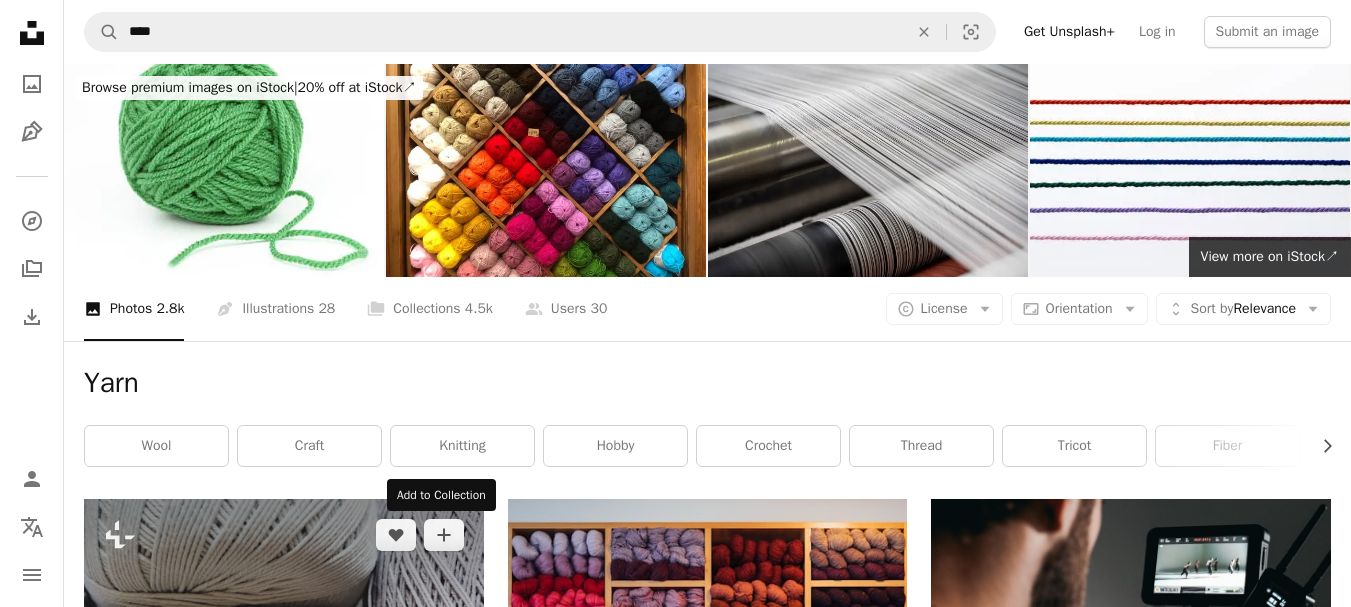 scroll, scrollTop: 200, scrollLeft: 0, axis: vertical 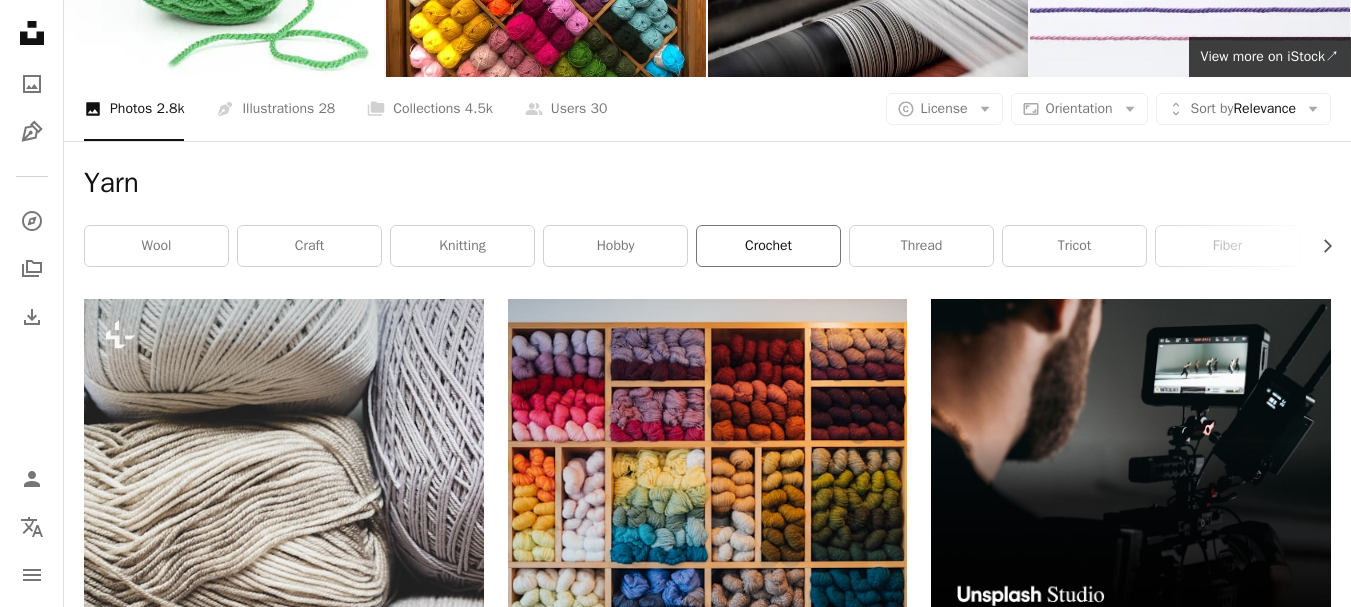 click on "crochet" at bounding box center [768, 246] 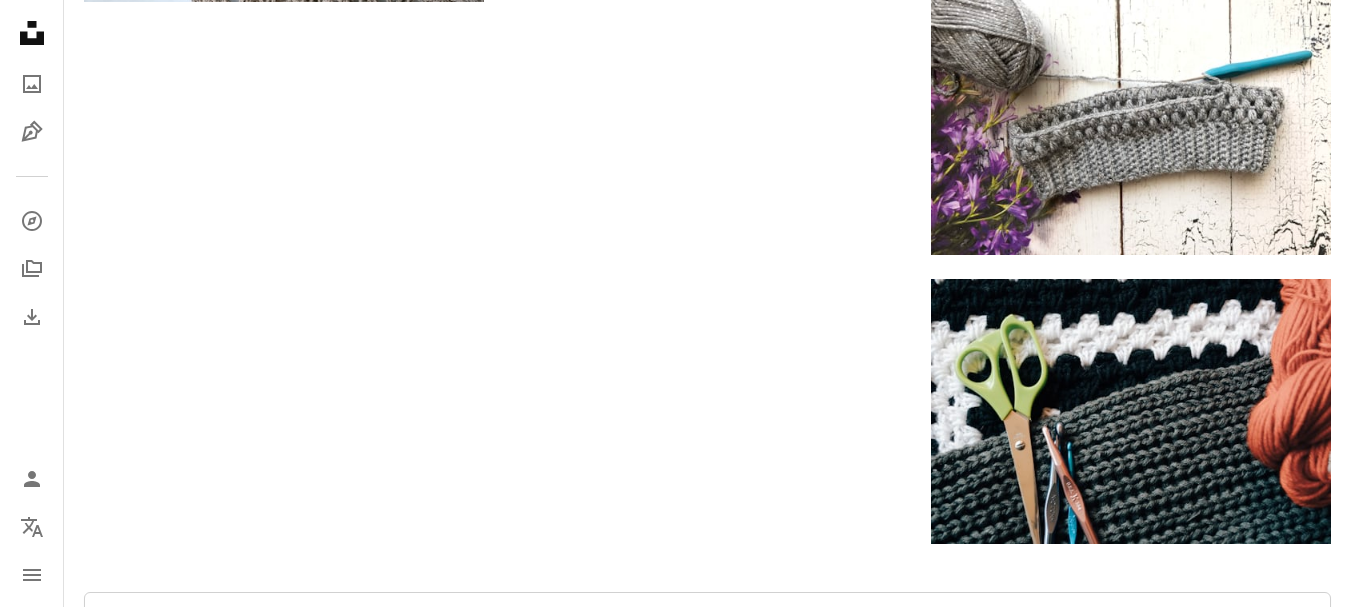 scroll, scrollTop: 3600, scrollLeft: 0, axis: vertical 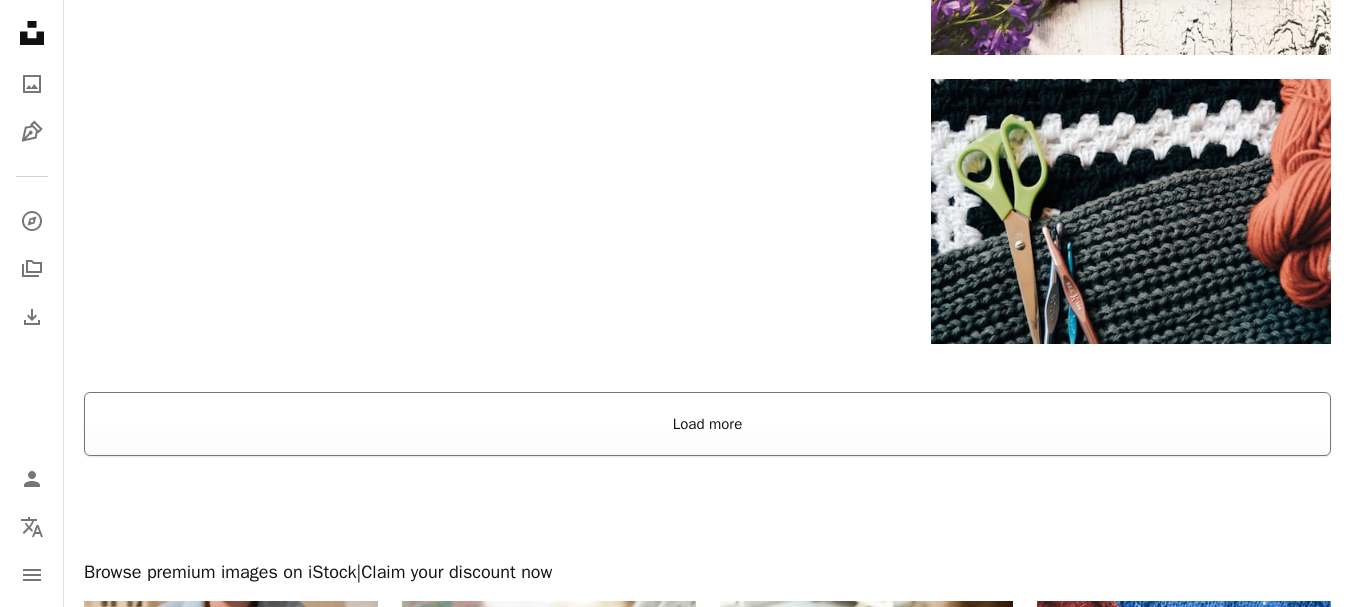 click on "Load more" at bounding box center (707, 424) 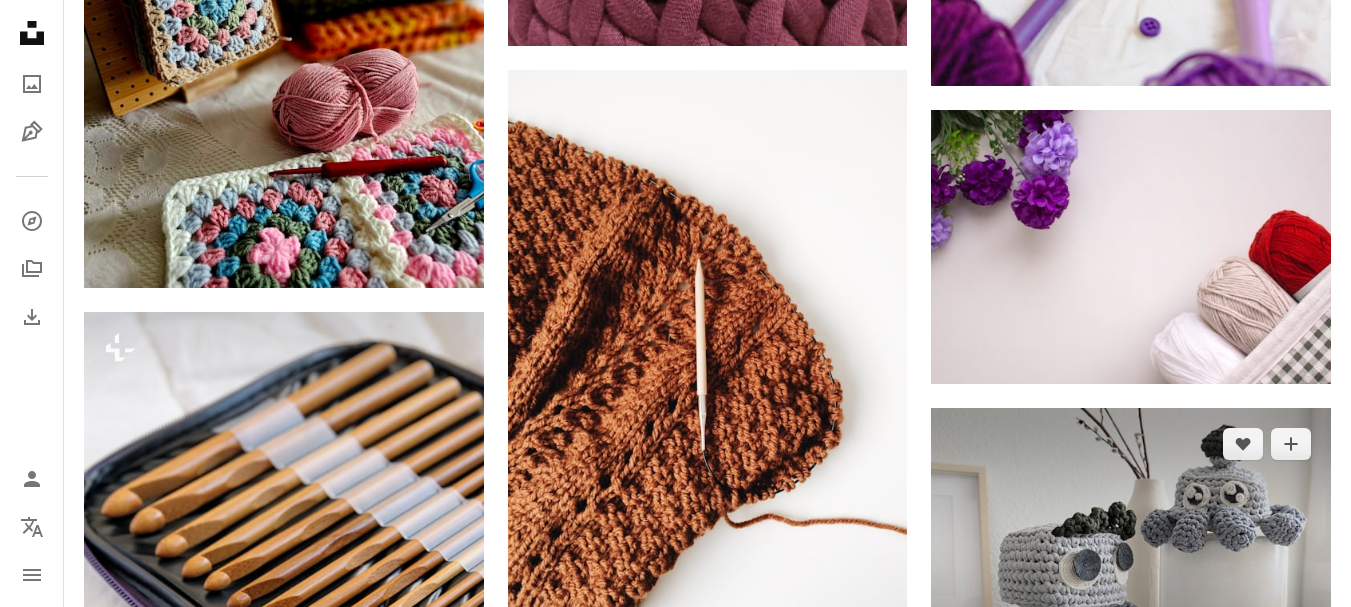 scroll, scrollTop: 5800, scrollLeft: 0, axis: vertical 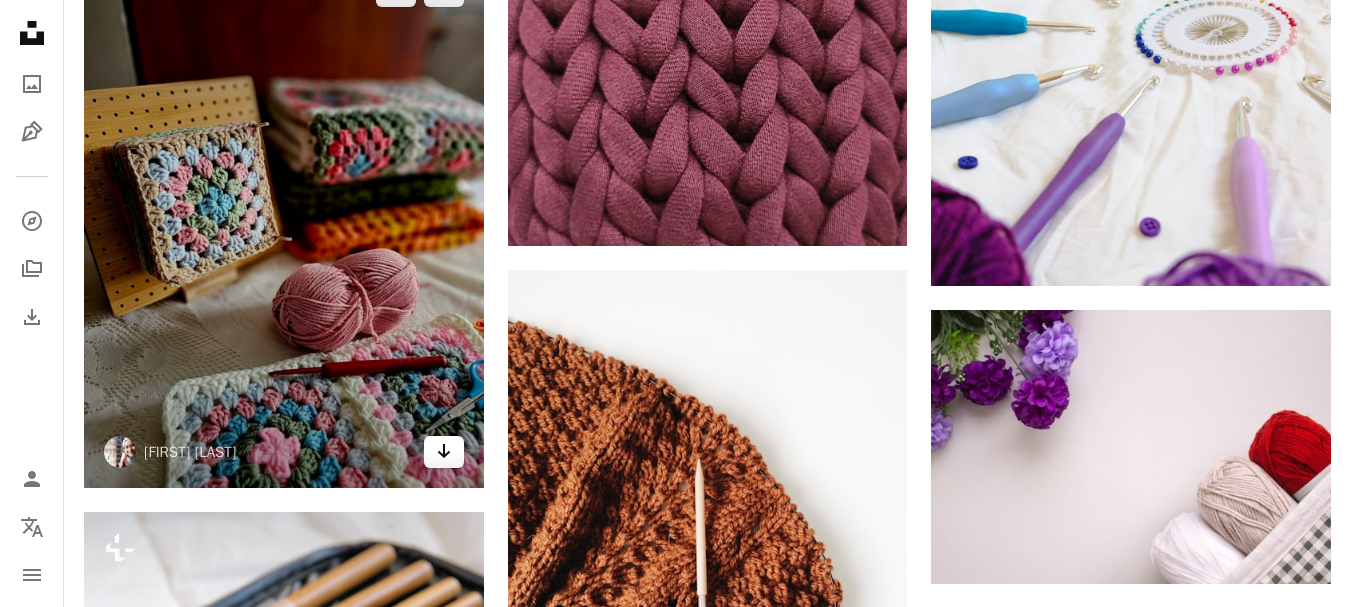 click 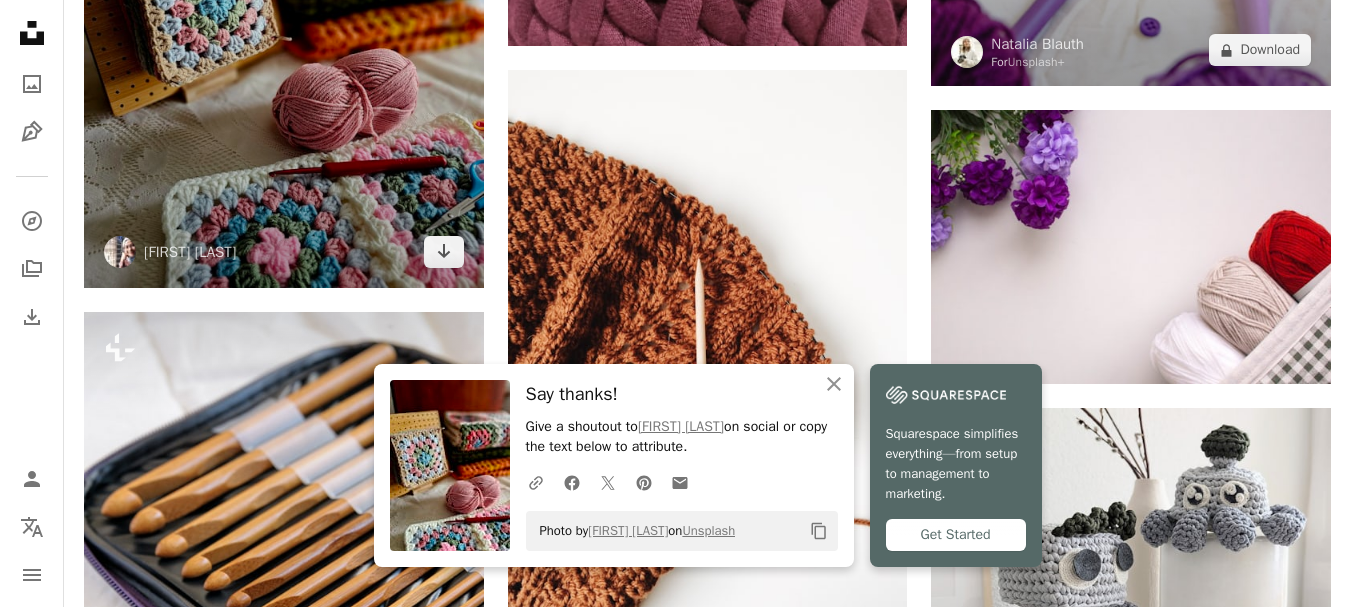 scroll, scrollTop: 6100, scrollLeft: 0, axis: vertical 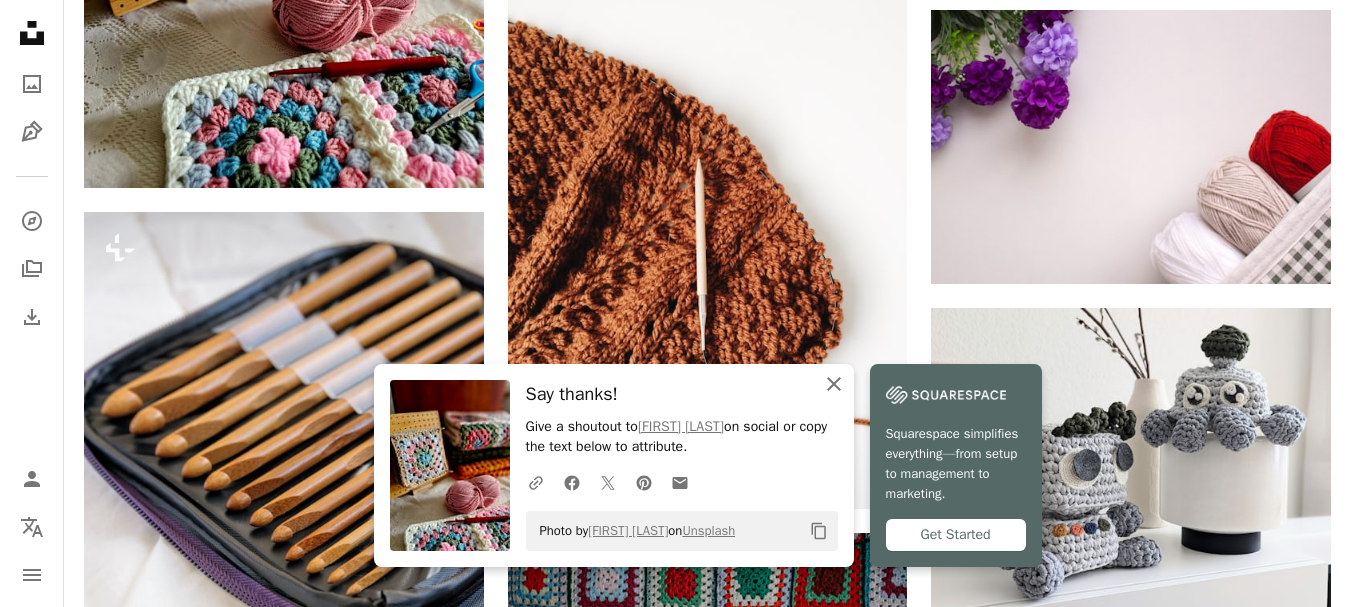 click 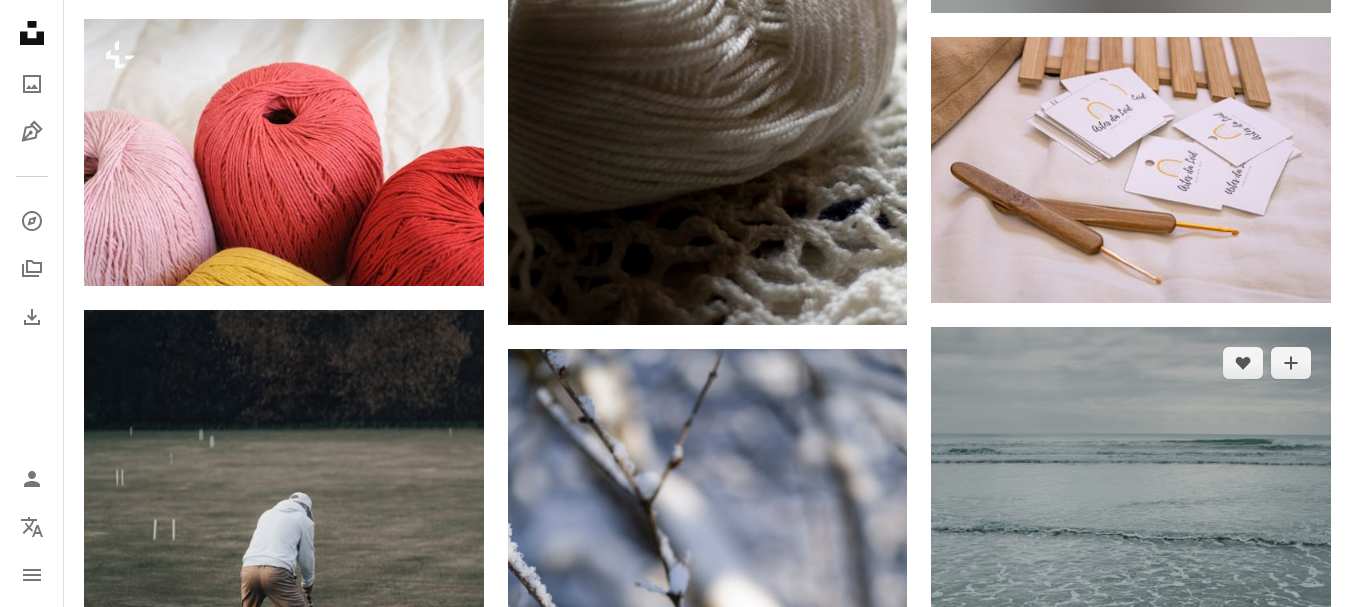 scroll, scrollTop: 33500, scrollLeft: 0, axis: vertical 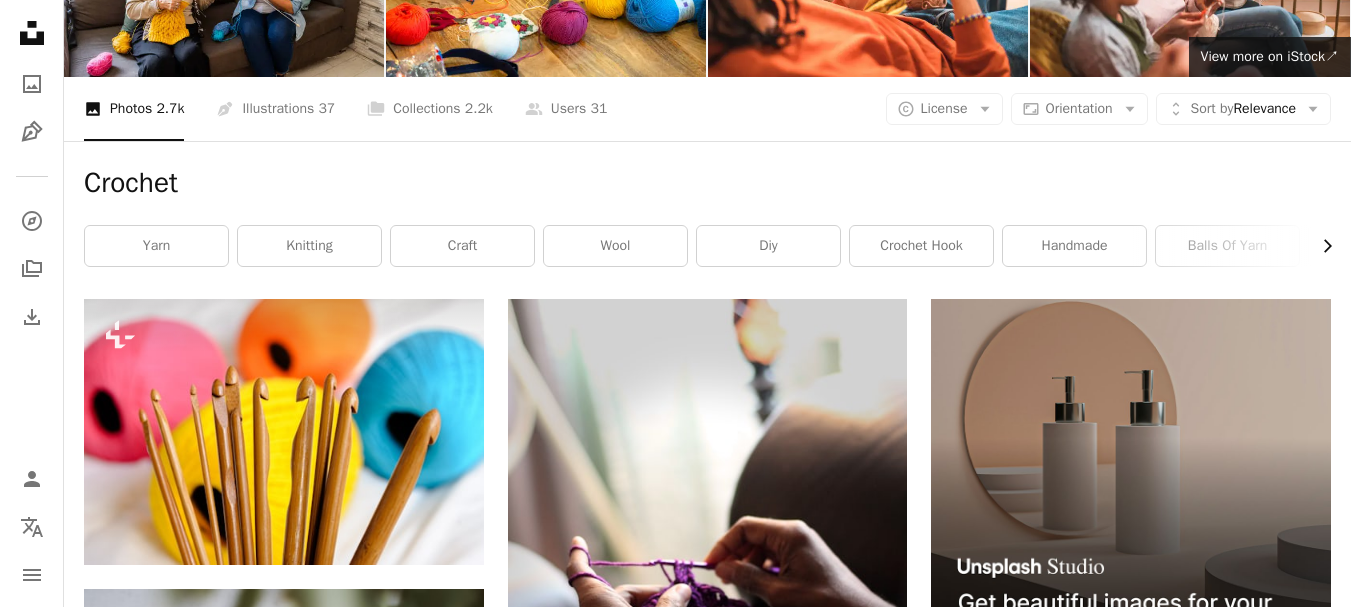 click on "Chevron right" 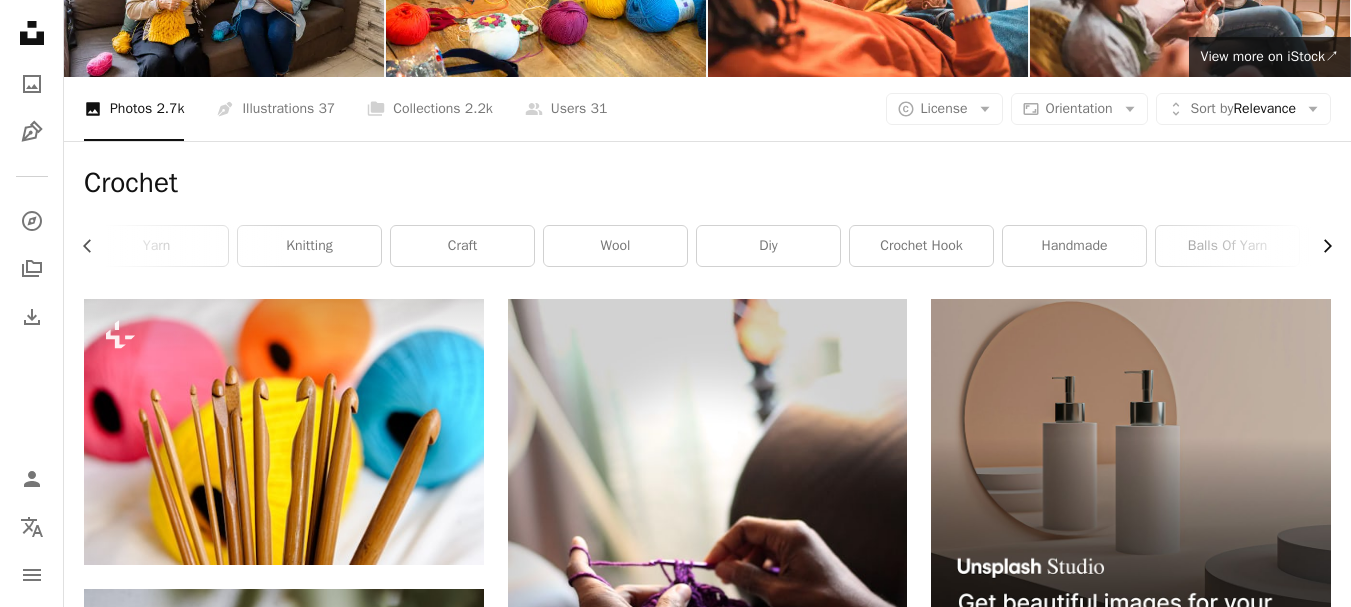 scroll, scrollTop: 0, scrollLeft: 300, axis: horizontal 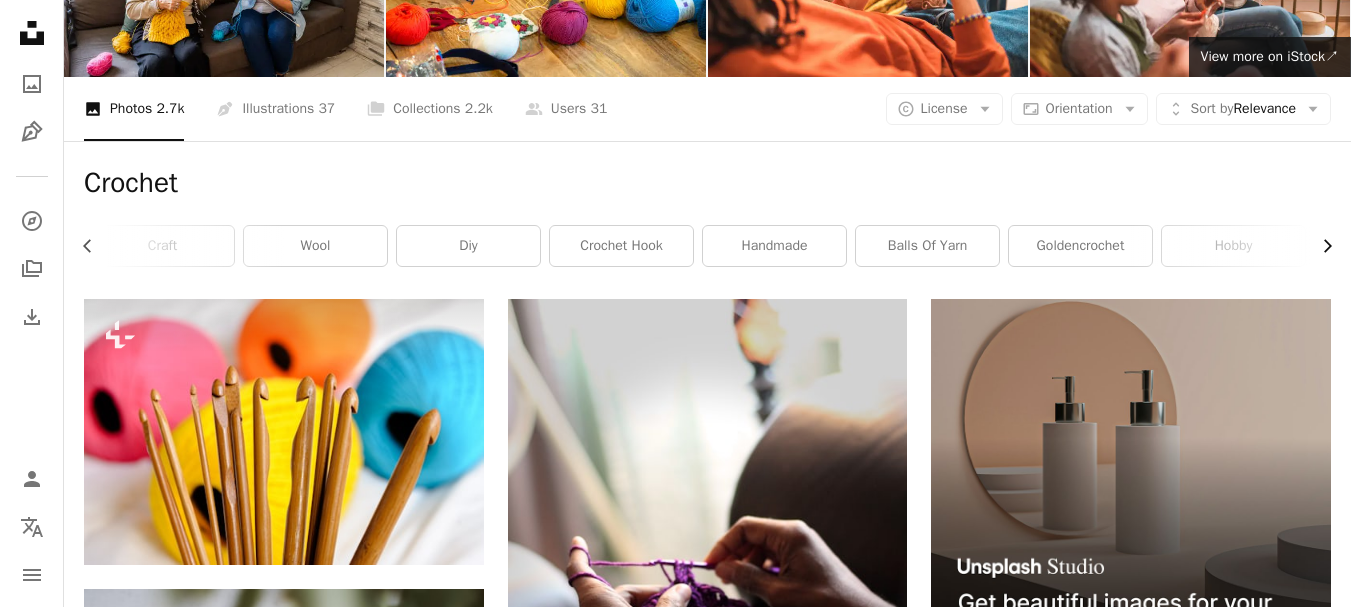 click on "Chevron right" 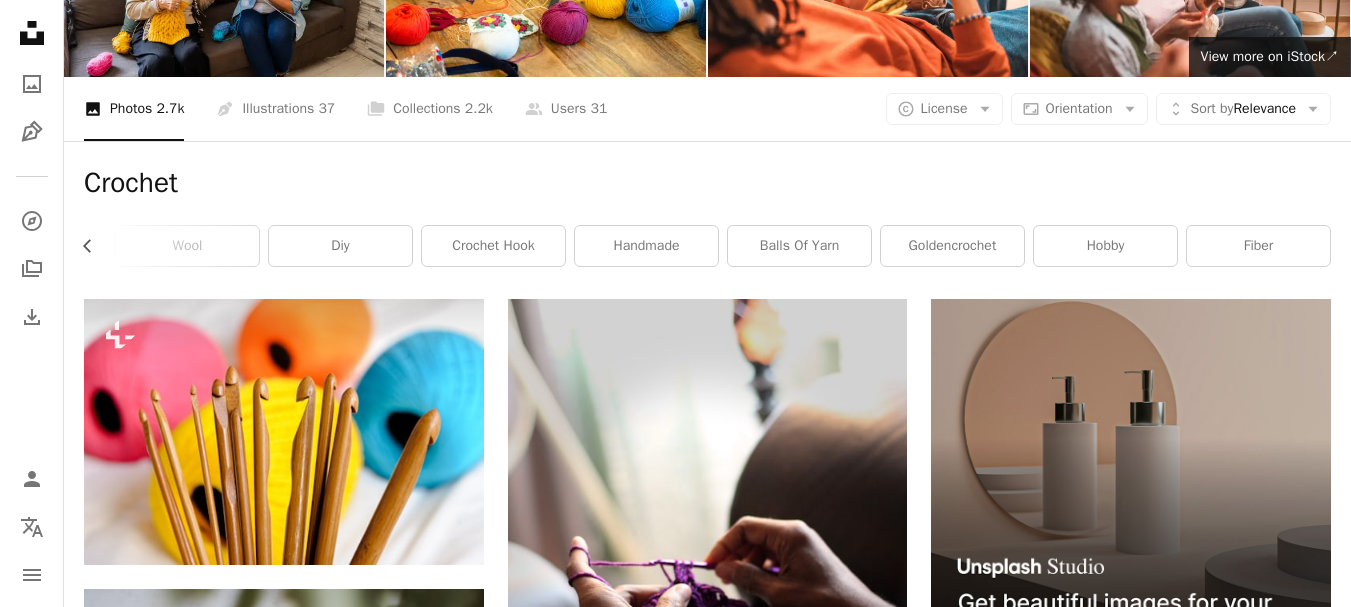 click on "fiber" at bounding box center [1258, 246] 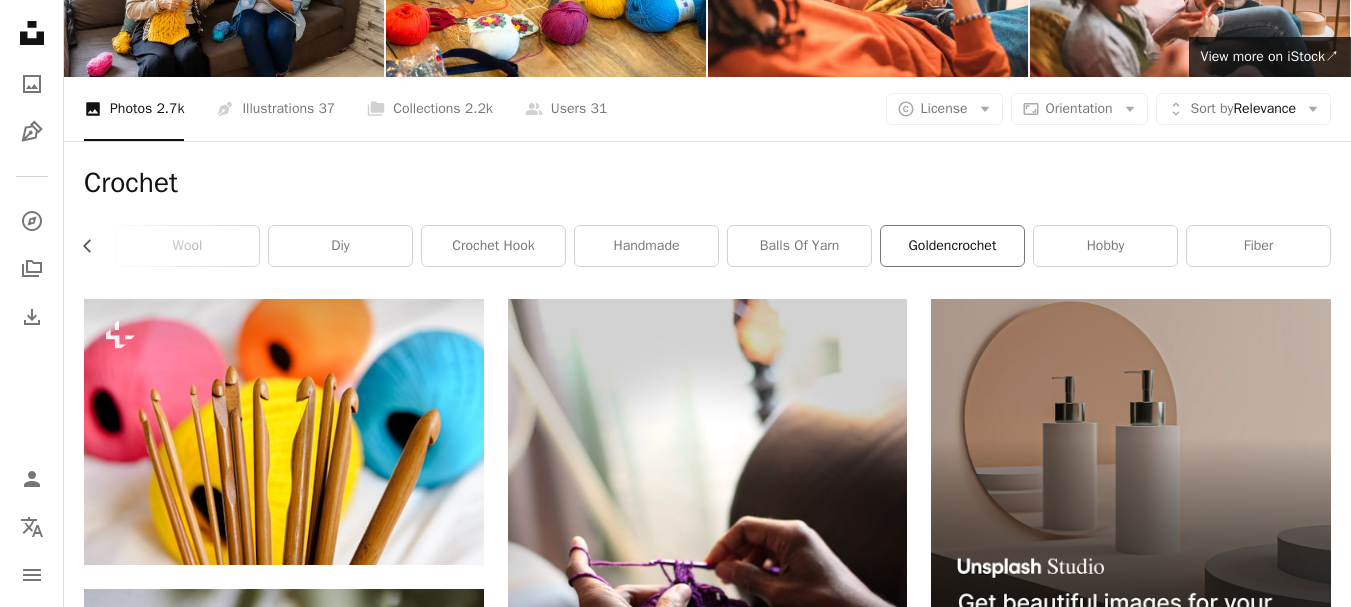 click on "goldencrochet" at bounding box center (952, 246) 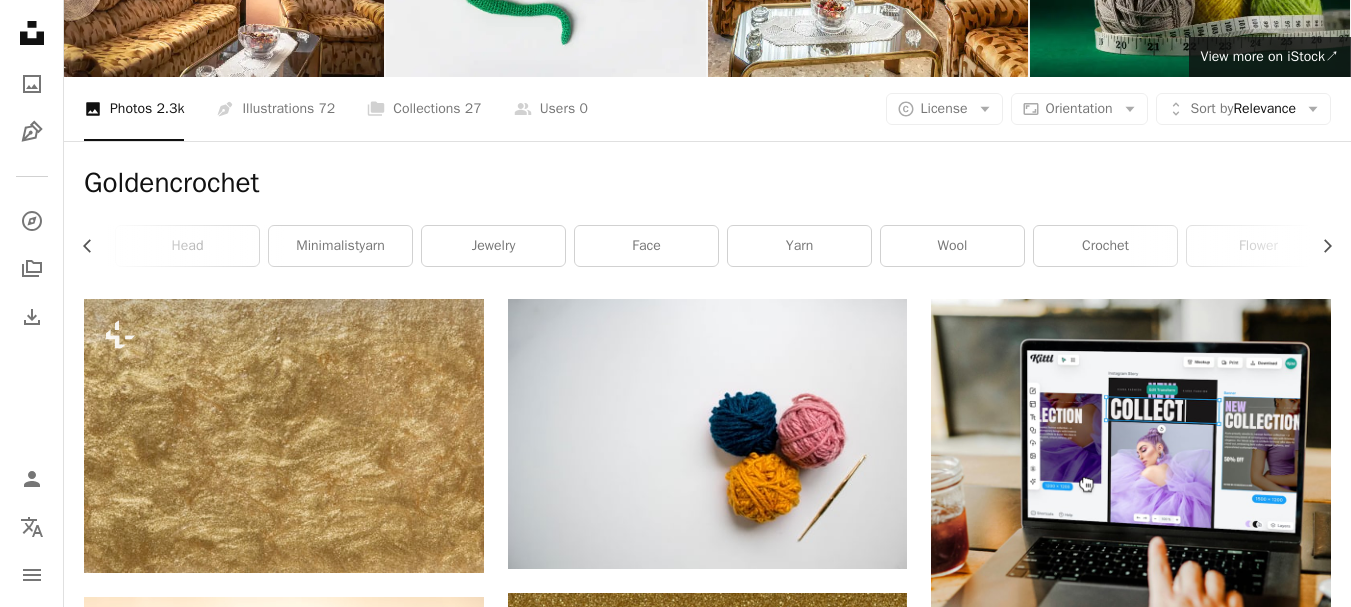 scroll, scrollTop: 0, scrollLeft: 0, axis: both 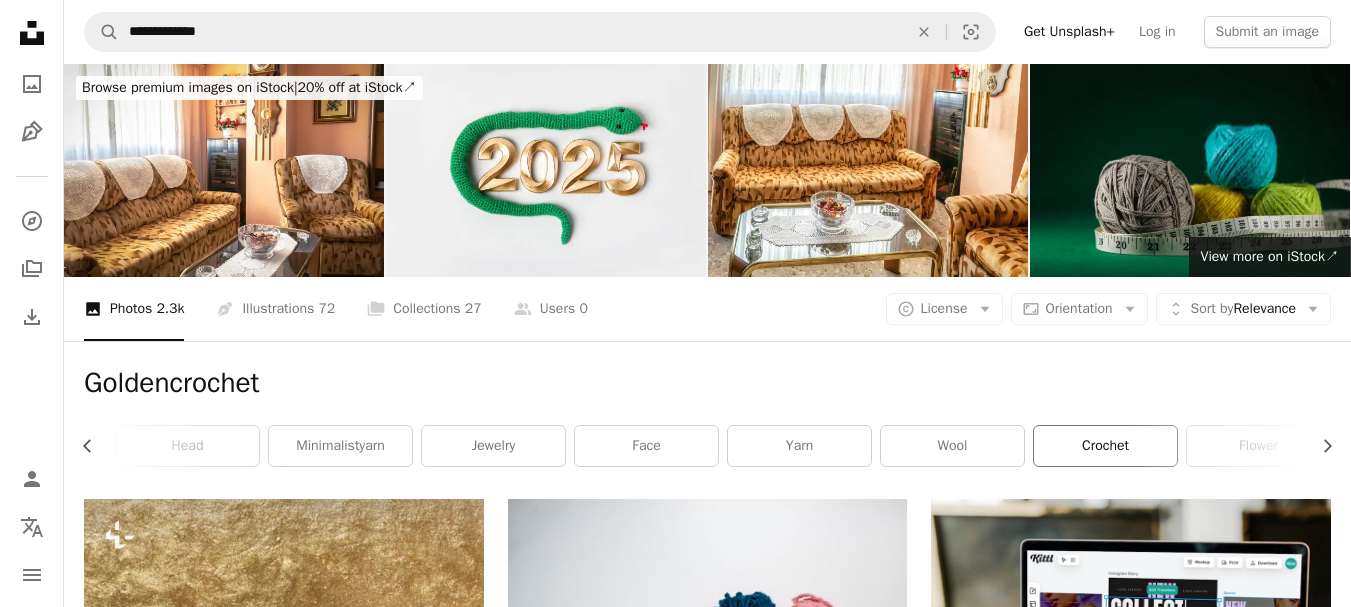 click on "crochet" at bounding box center (1105, 446) 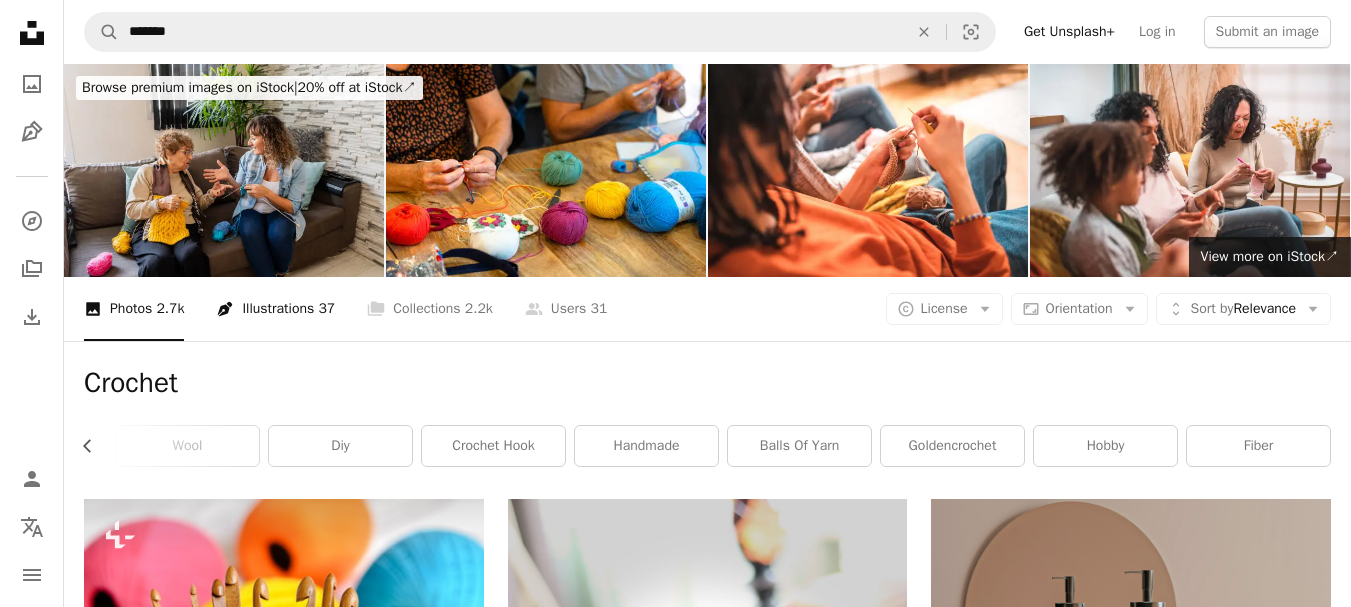 click on "Pen Tool Illustrations   37" at bounding box center [275, 309] 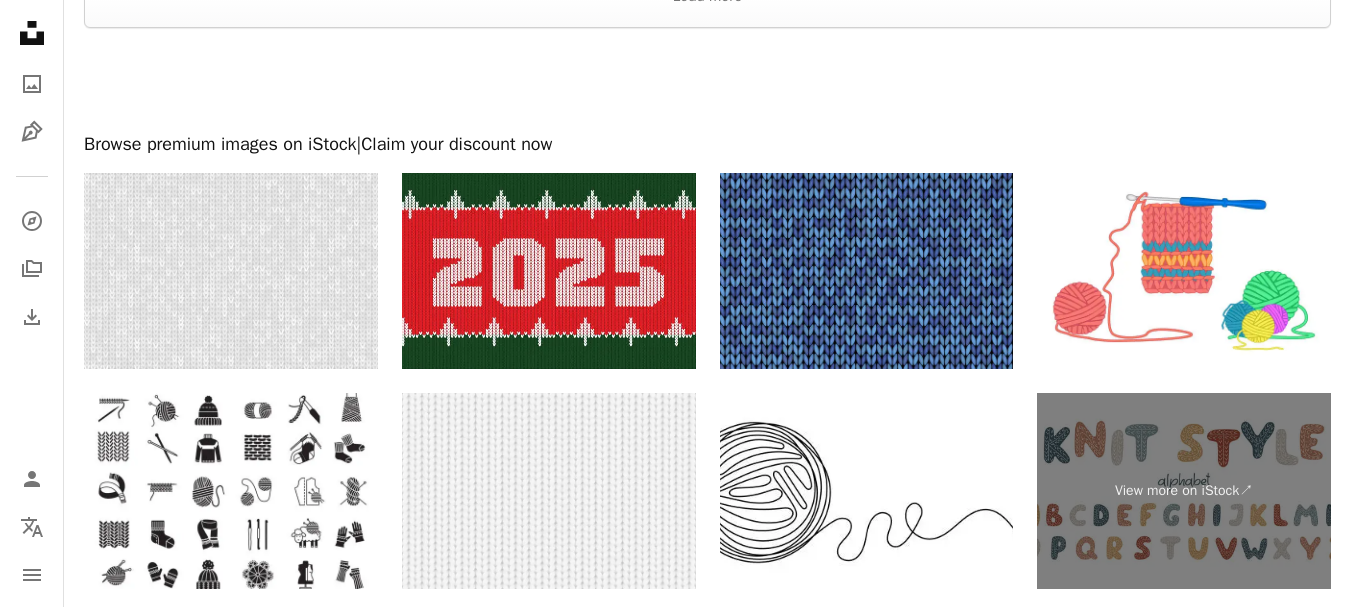 scroll, scrollTop: 3700, scrollLeft: 0, axis: vertical 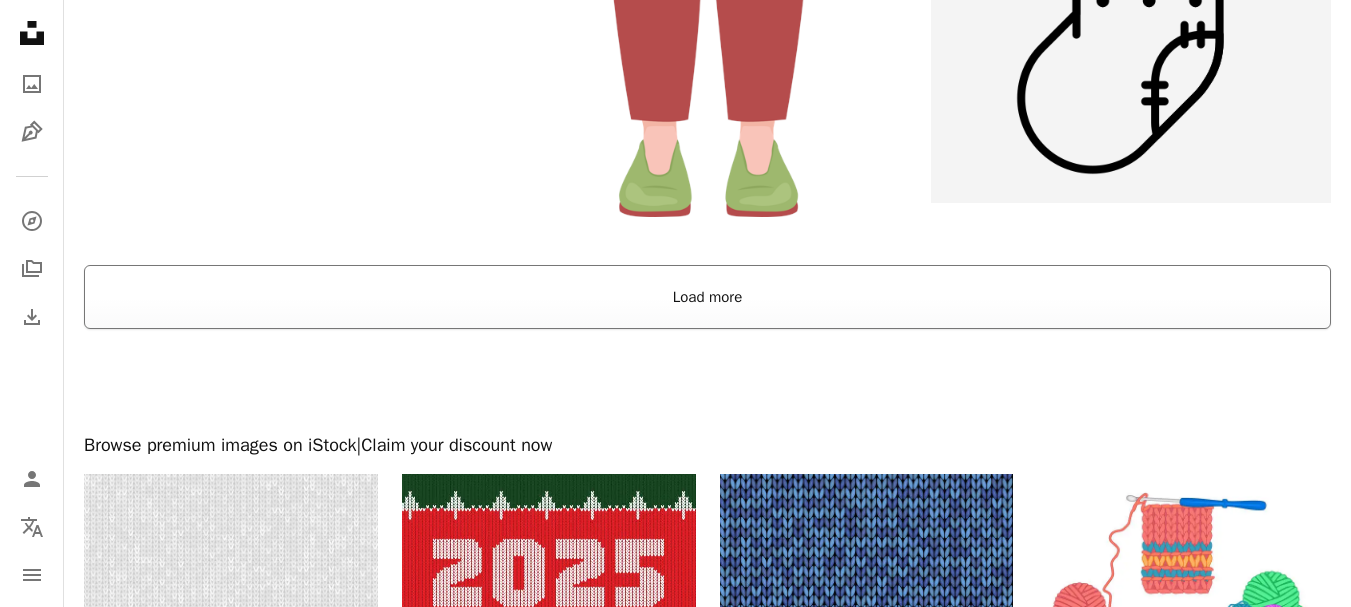 click on "Load more" at bounding box center (707, 297) 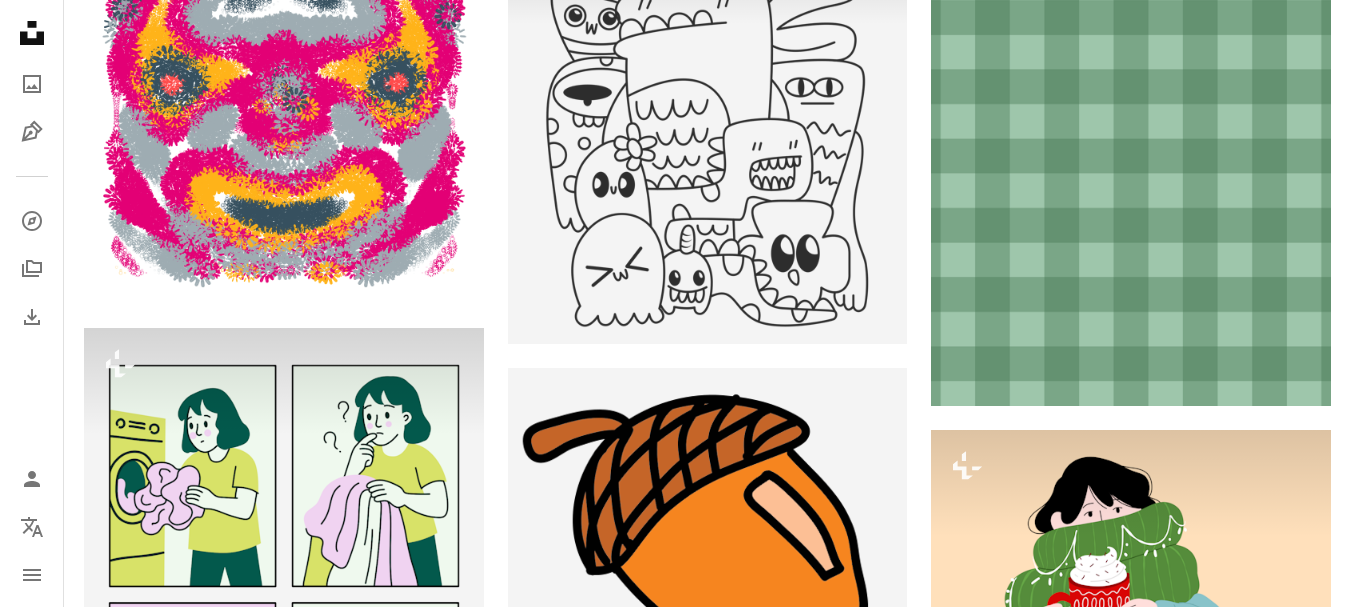 scroll, scrollTop: 10500, scrollLeft: 0, axis: vertical 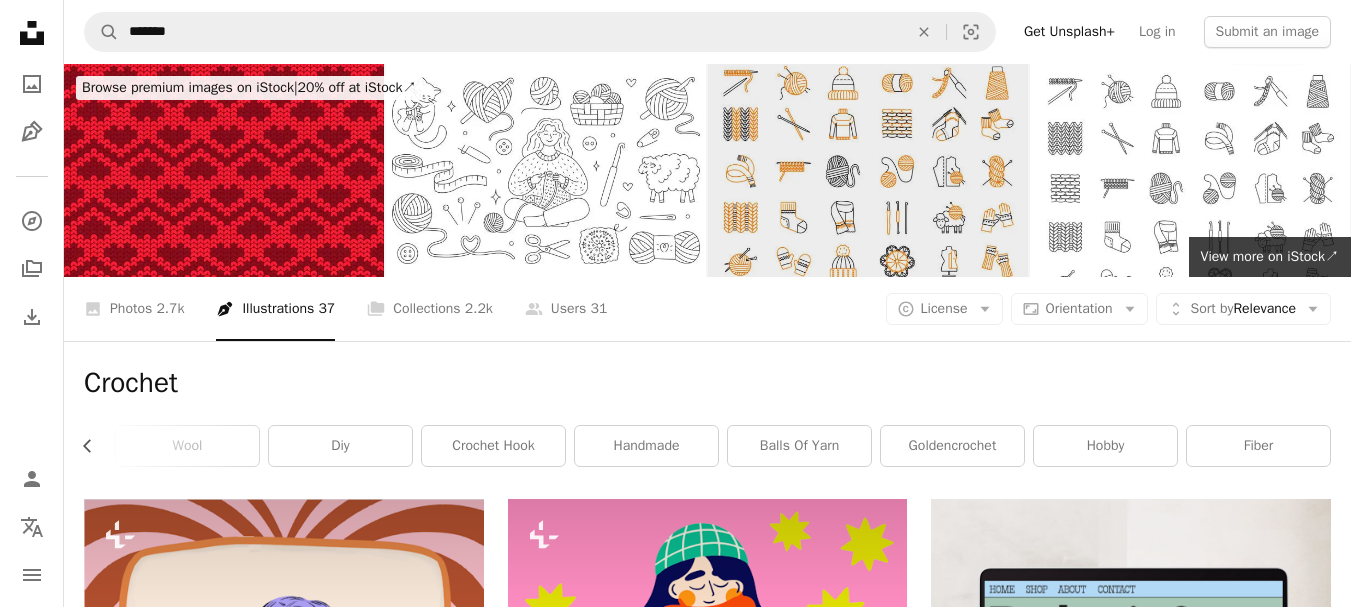 click at bounding box center [868, 170] 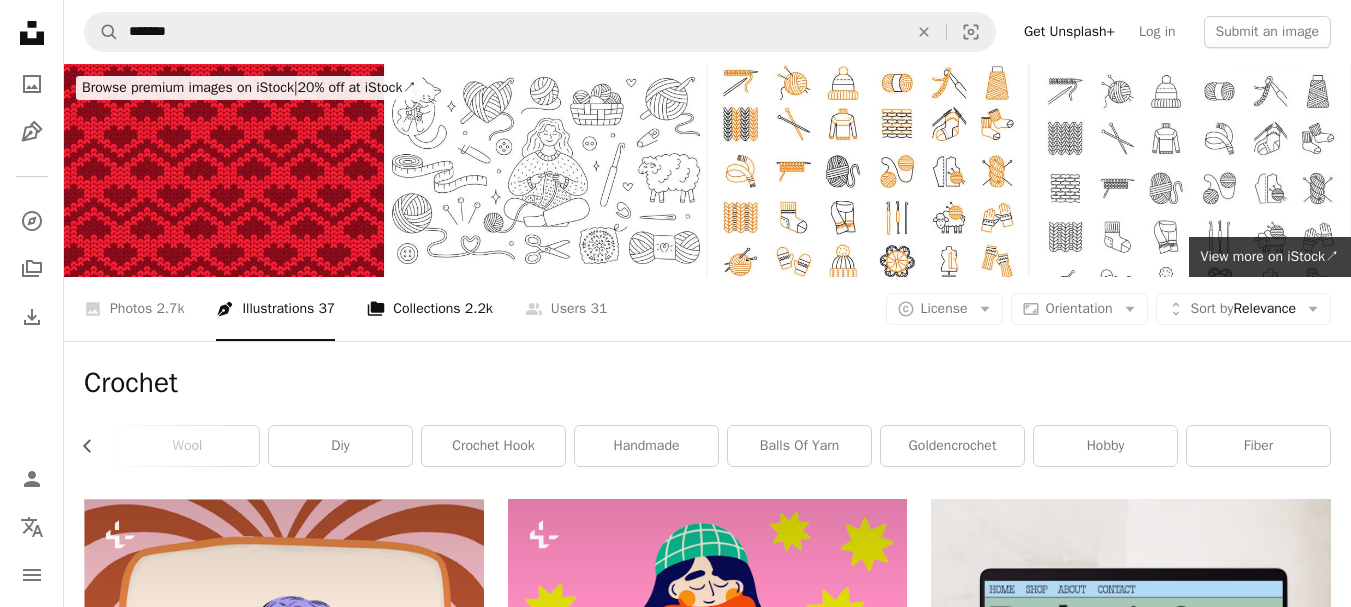 click on "A stack of folders Collections 2.2k" at bounding box center (430, 309) 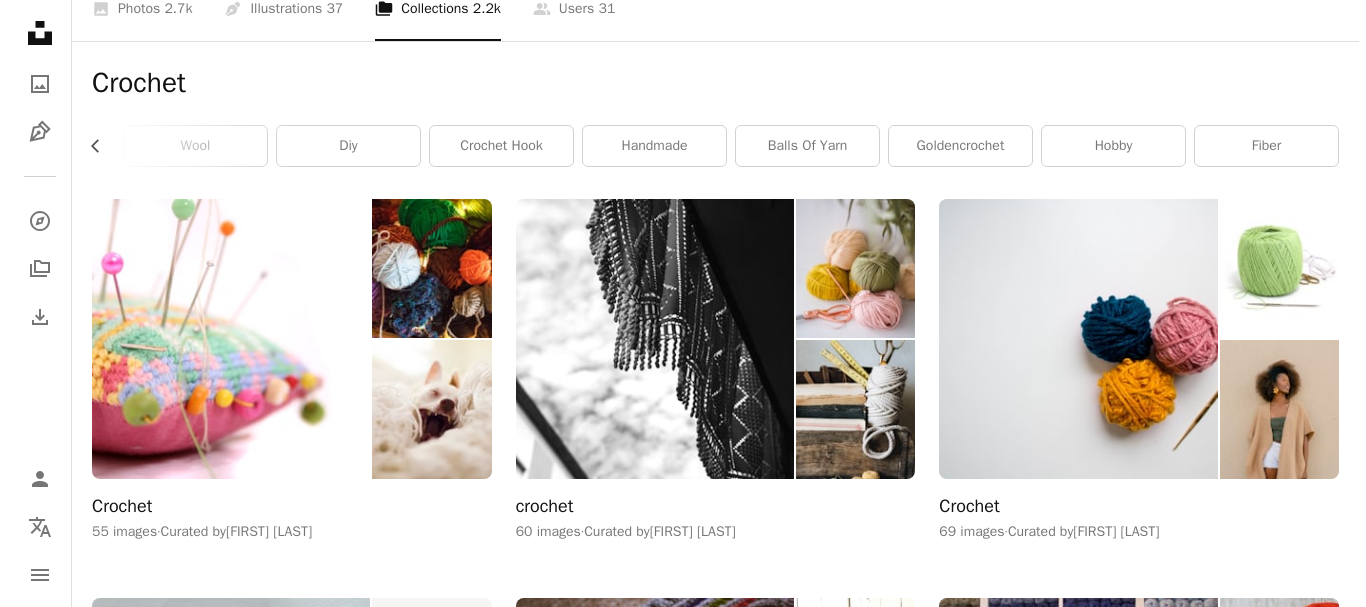 scroll, scrollTop: 0, scrollLeft: 0, axis: both 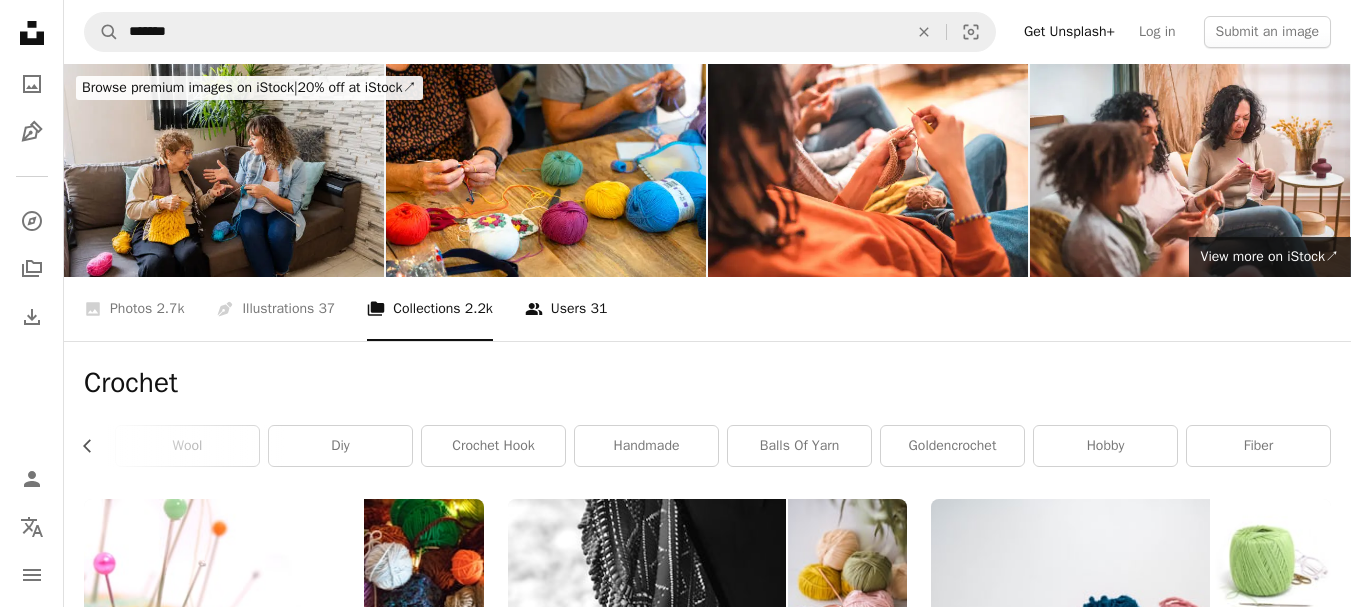 click on "A group of people Users   31" at bounding box center [566, 309] 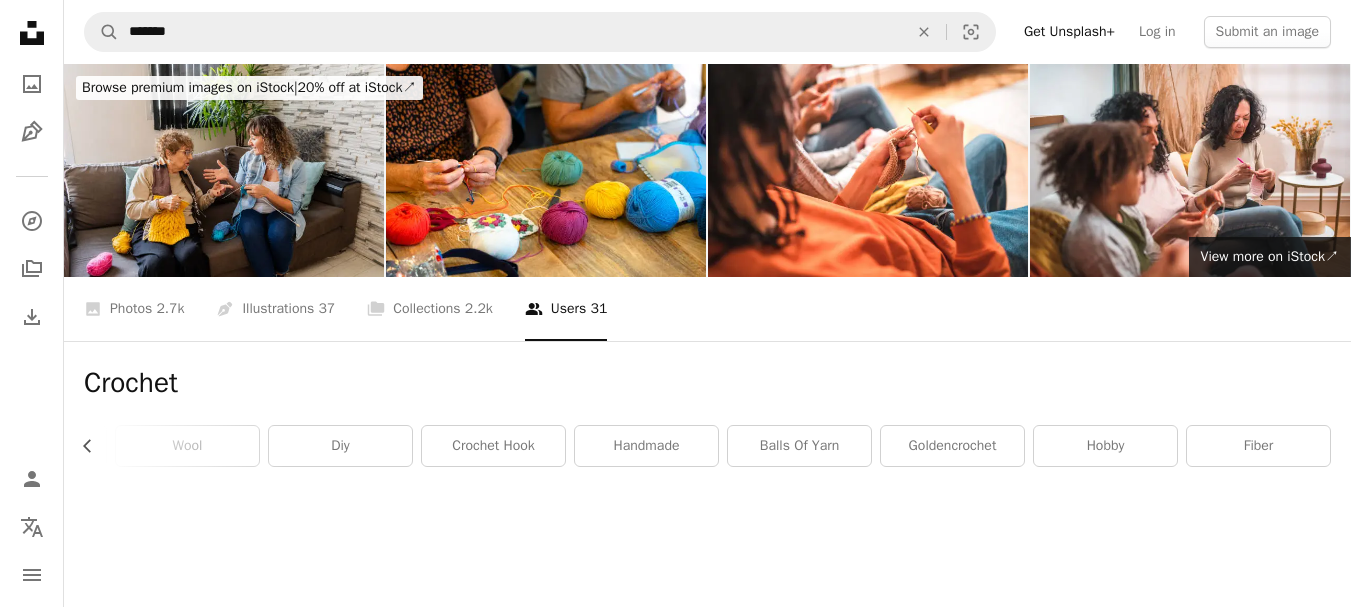 scroll, scrollTop: 0, scrollLeft: 413, axis: horizontal 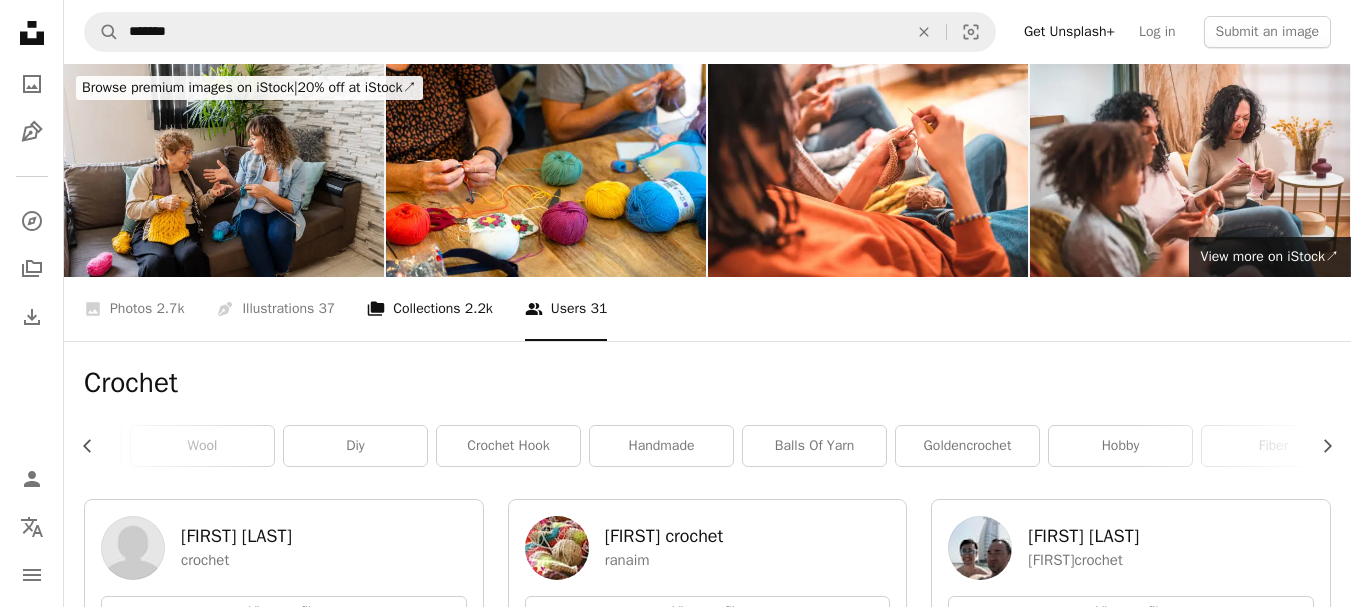 click on "A stack of folders Collections 2.2k" at bounding box center [430, 309] 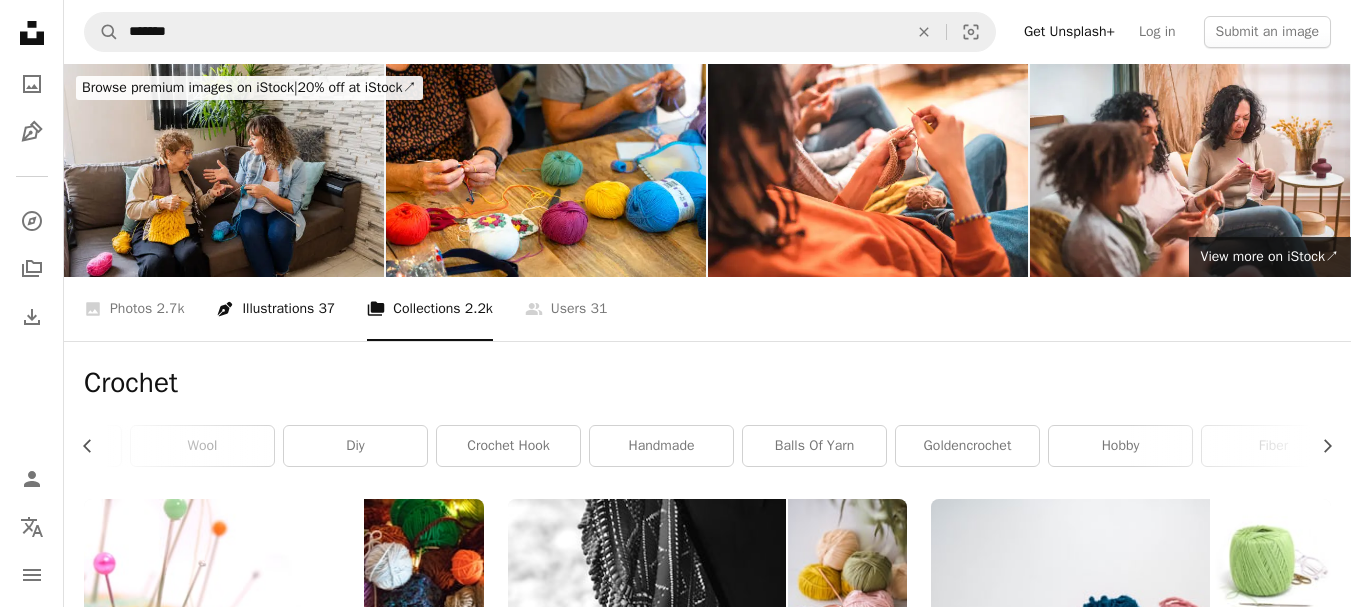 click on "Pen Tool Illustrations   37" at bounding box center [275, 309] 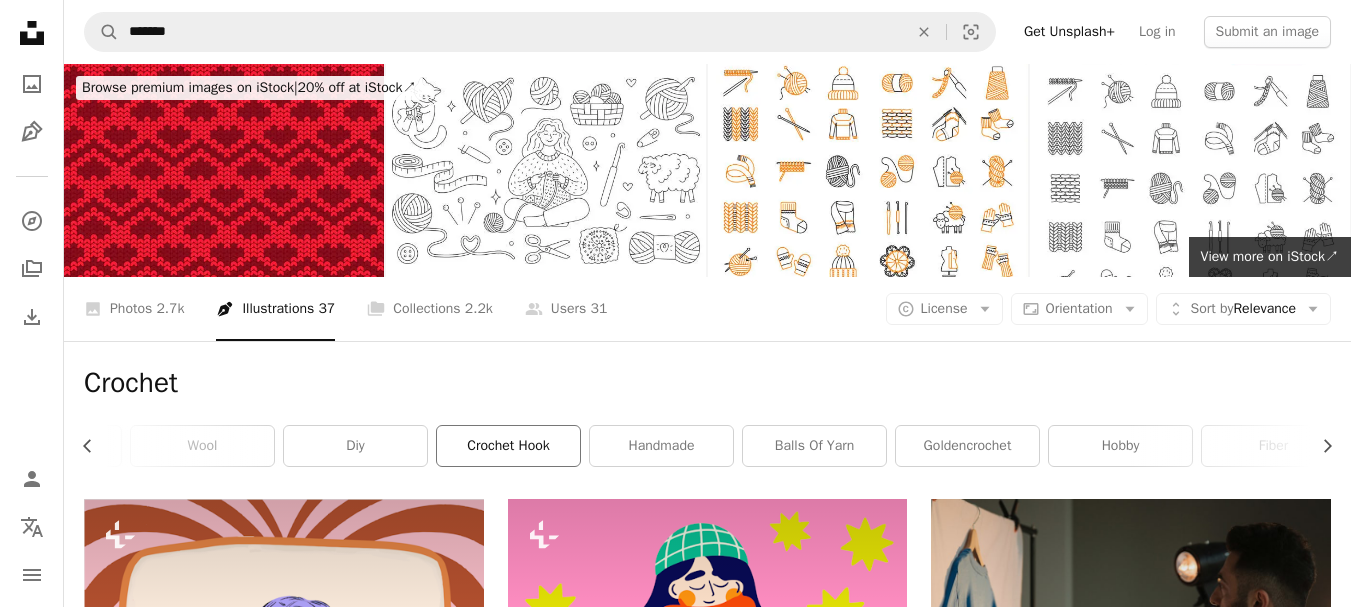 click on "crochet hook" at bounding box center (508, 446) 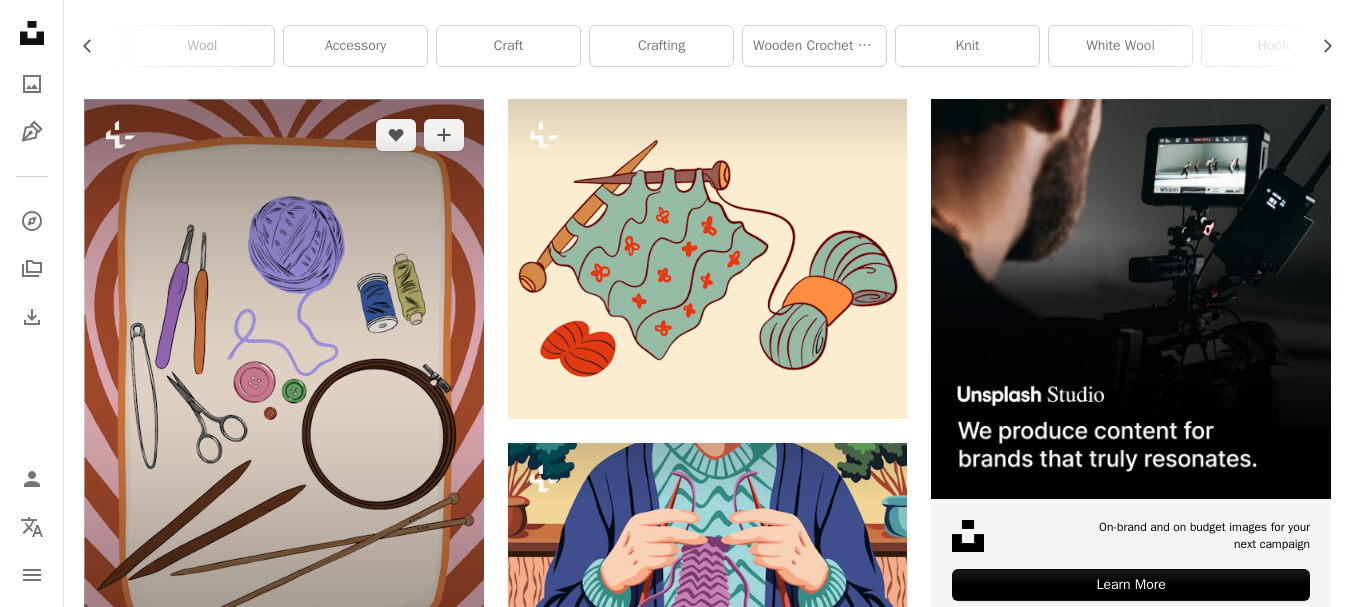 scroll, scrollTop: 0, scrollLeft: 0, axis: both 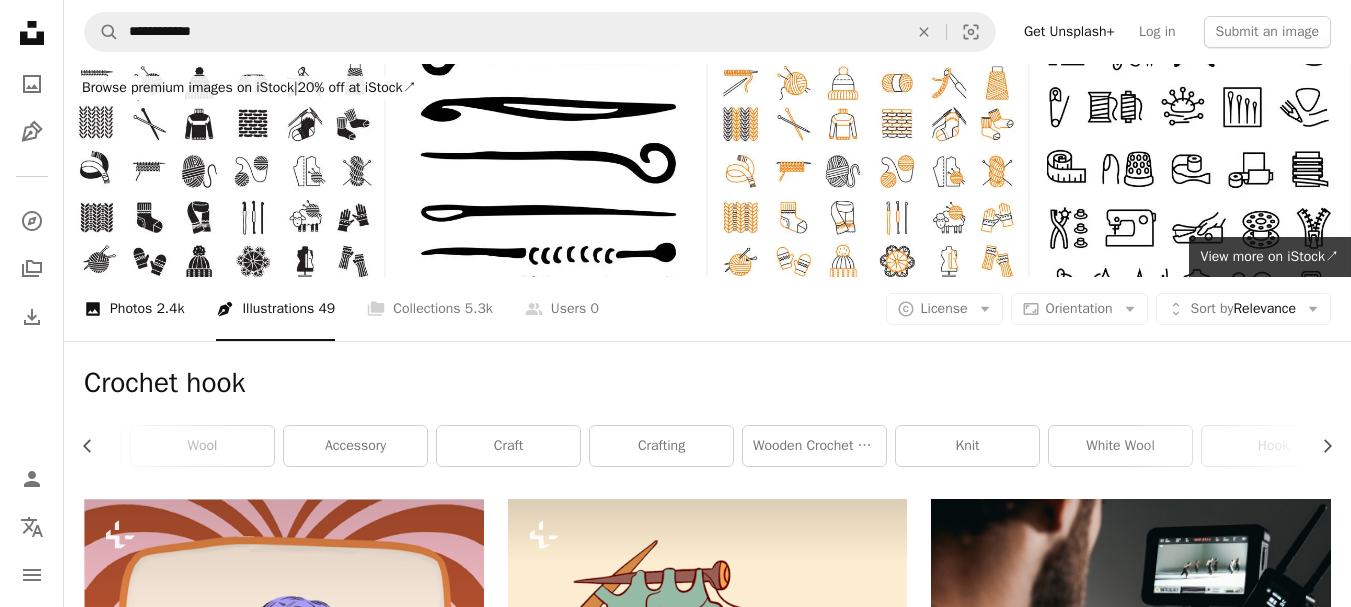 click on "A photo Photos   2.4k" at bounding box center [134, 309] 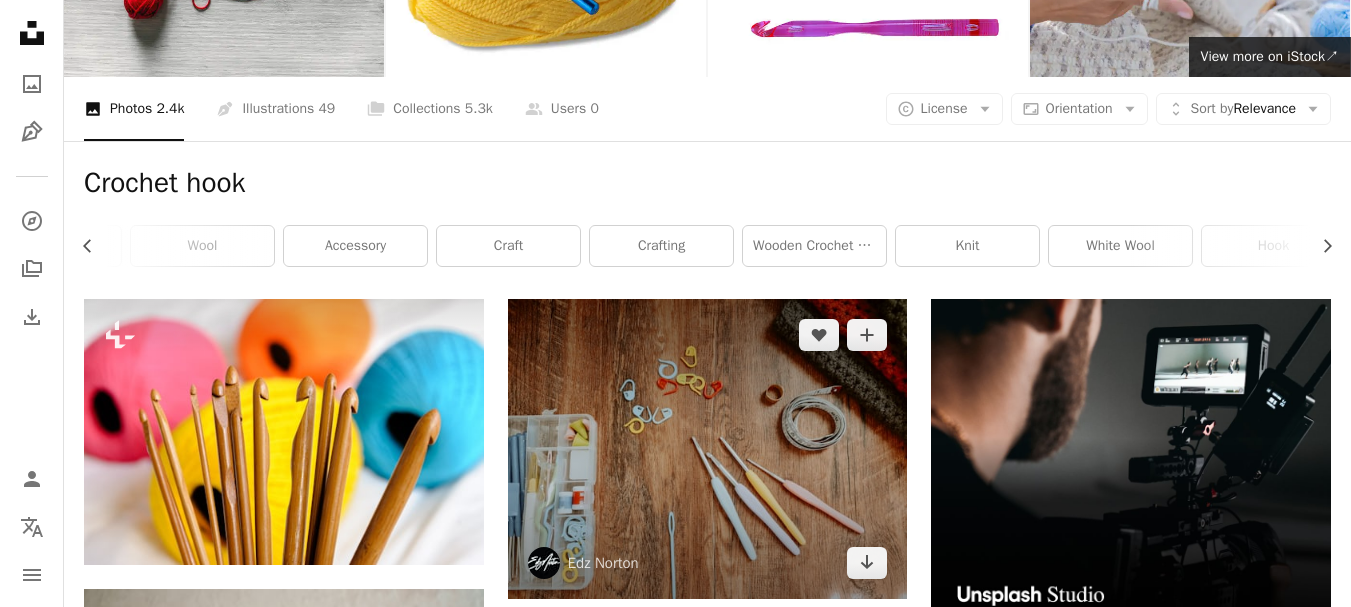 scroll, scrollTop: 0, scrollLeft: 0, axis: both 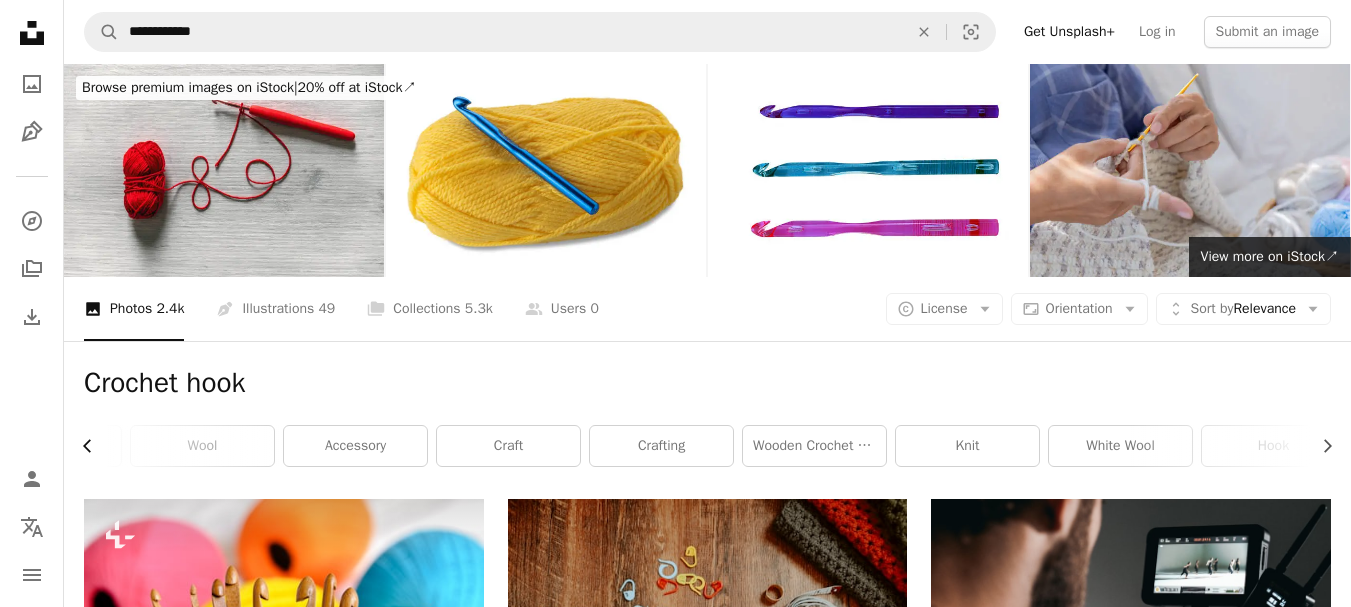 click on "Chevron left" 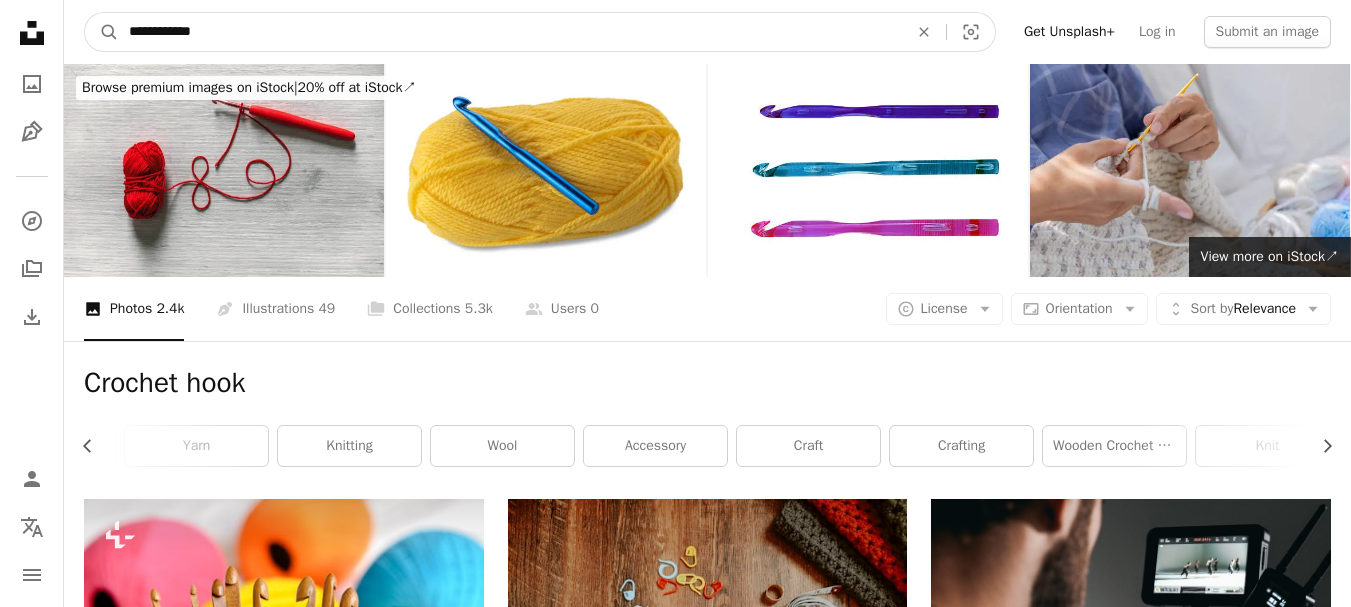 click on "**********" at bounding box center [510, 32] 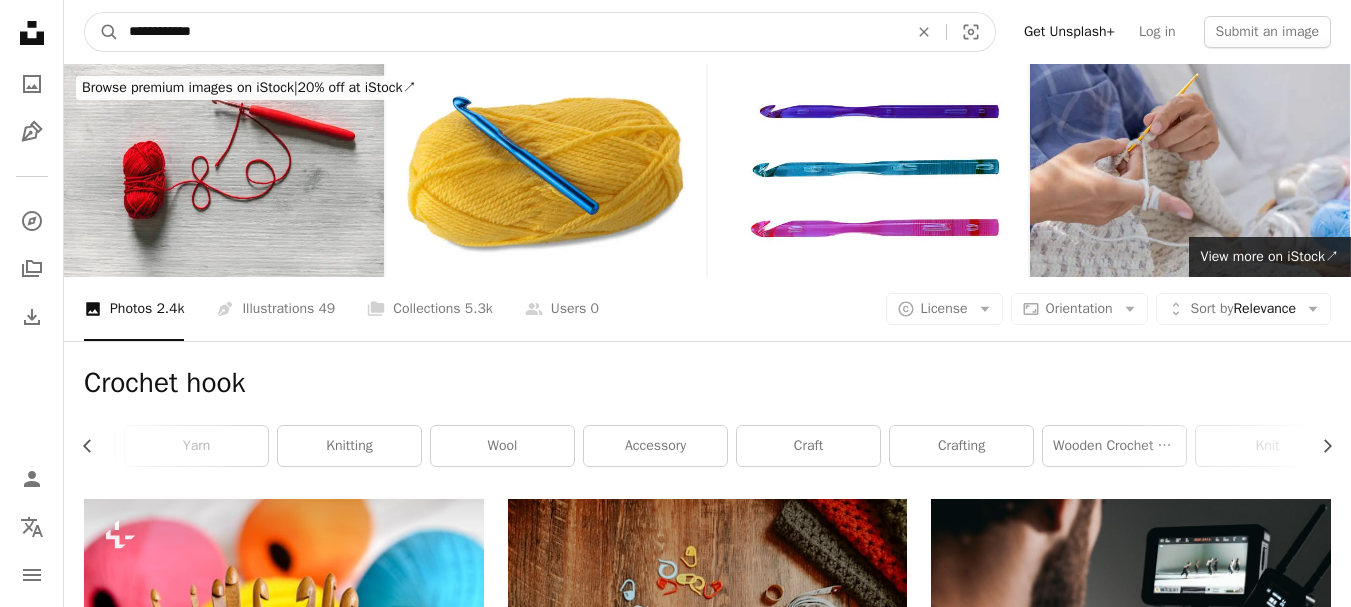 type on "**********" 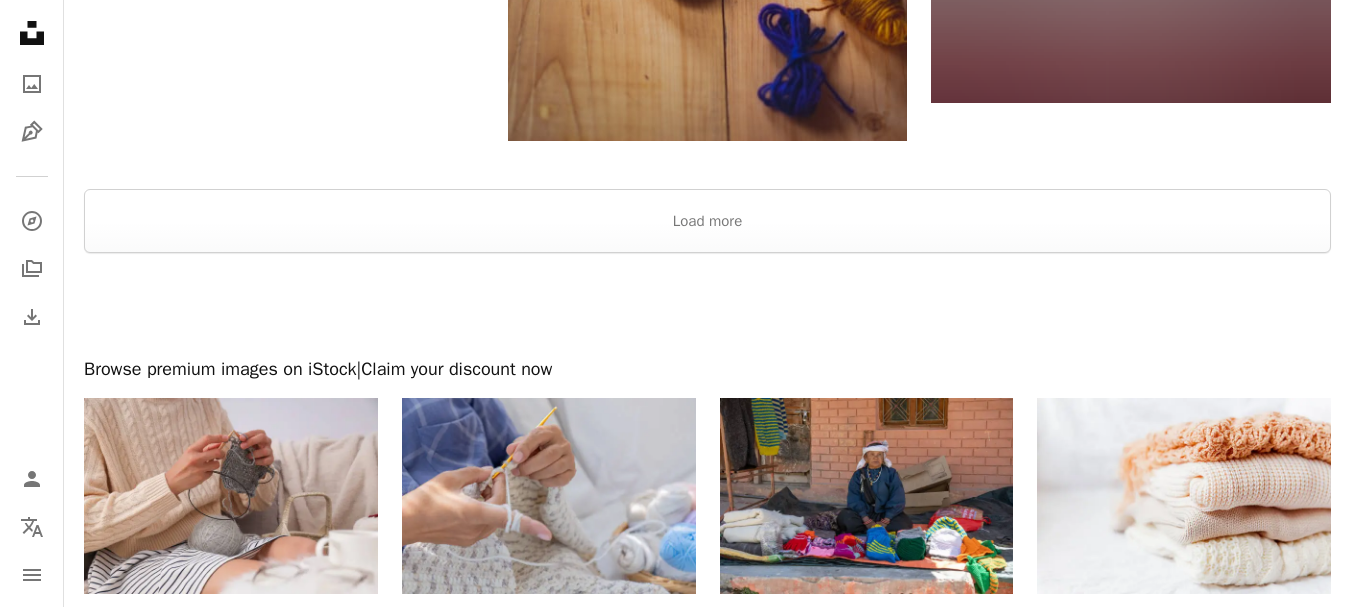 scroll, scrollTop: 3400, scrollLeft: 0, axis: vertical 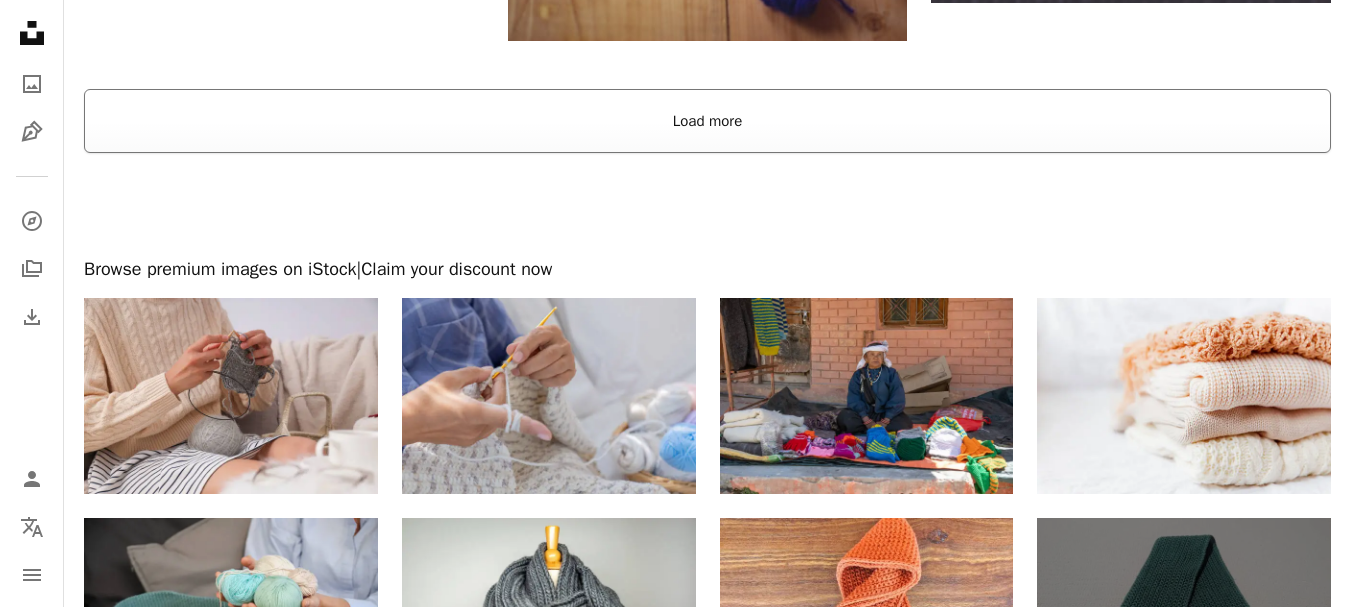click on "Load more" at bounding box center (707, 121) 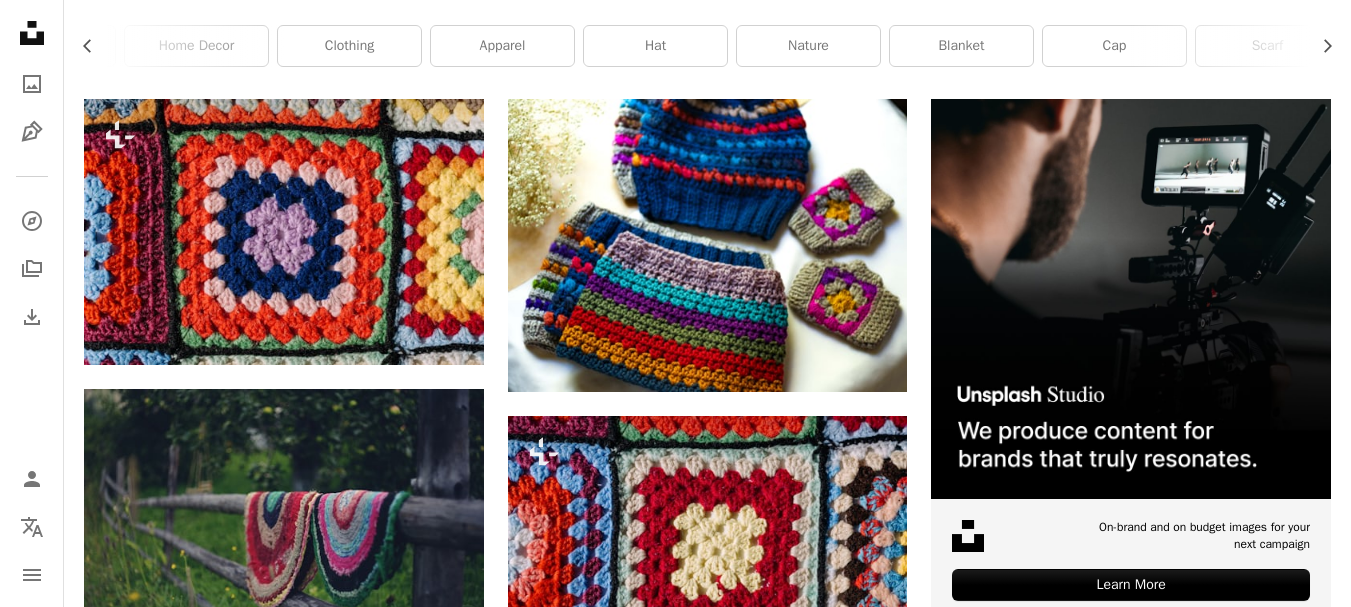 scroll, scrollTop: 0, scrollLeft: 0, axis: both 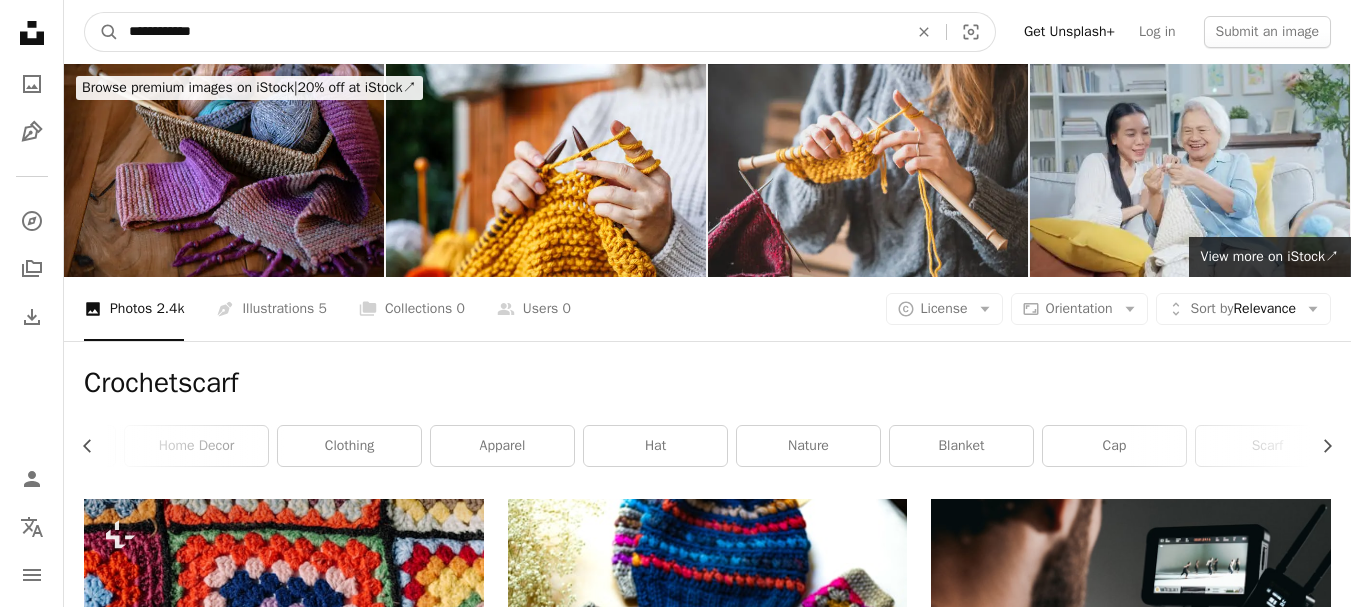 drag, startPoint x: 173, startPoint y: 33, endPoint x: 194, endPoint y: 30, distance: 21.213203 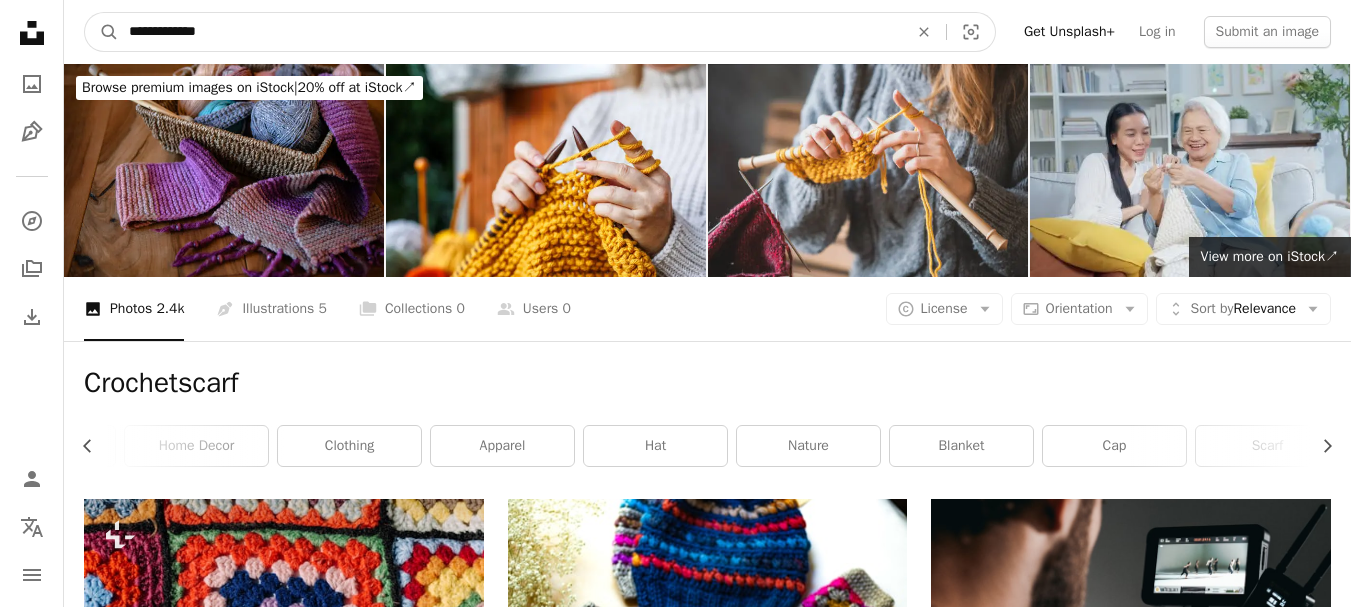 type on "**********" 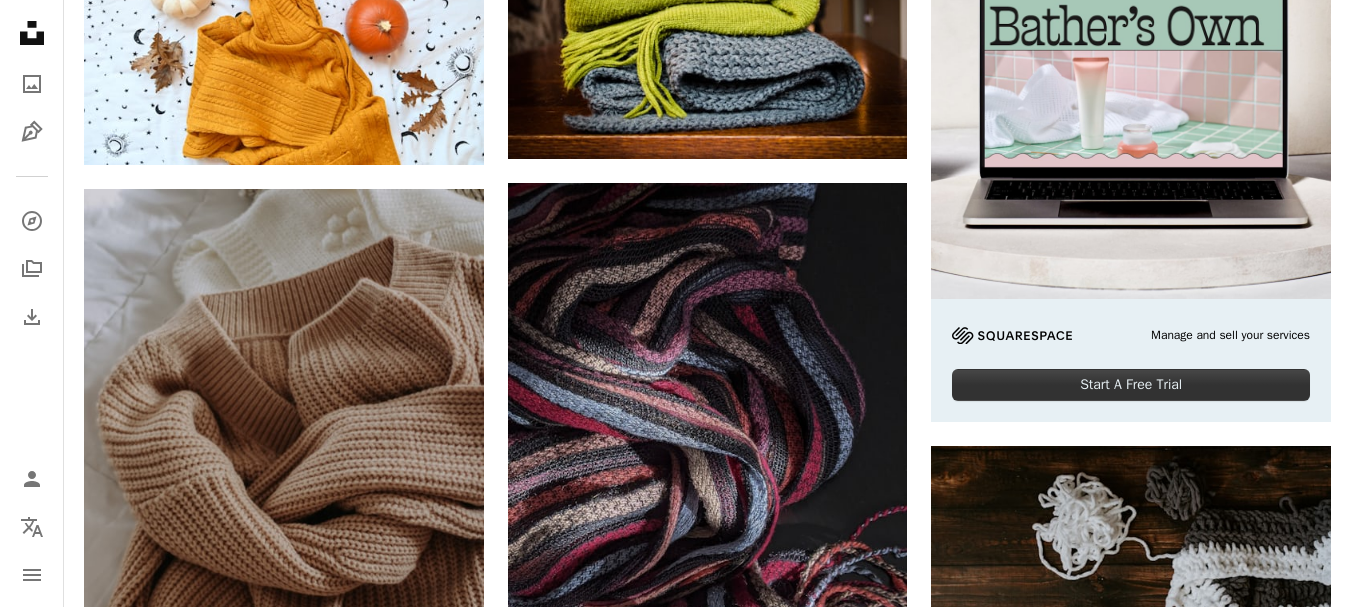scroll, scrollTop: 0, scrollLeft: 0, axis: both 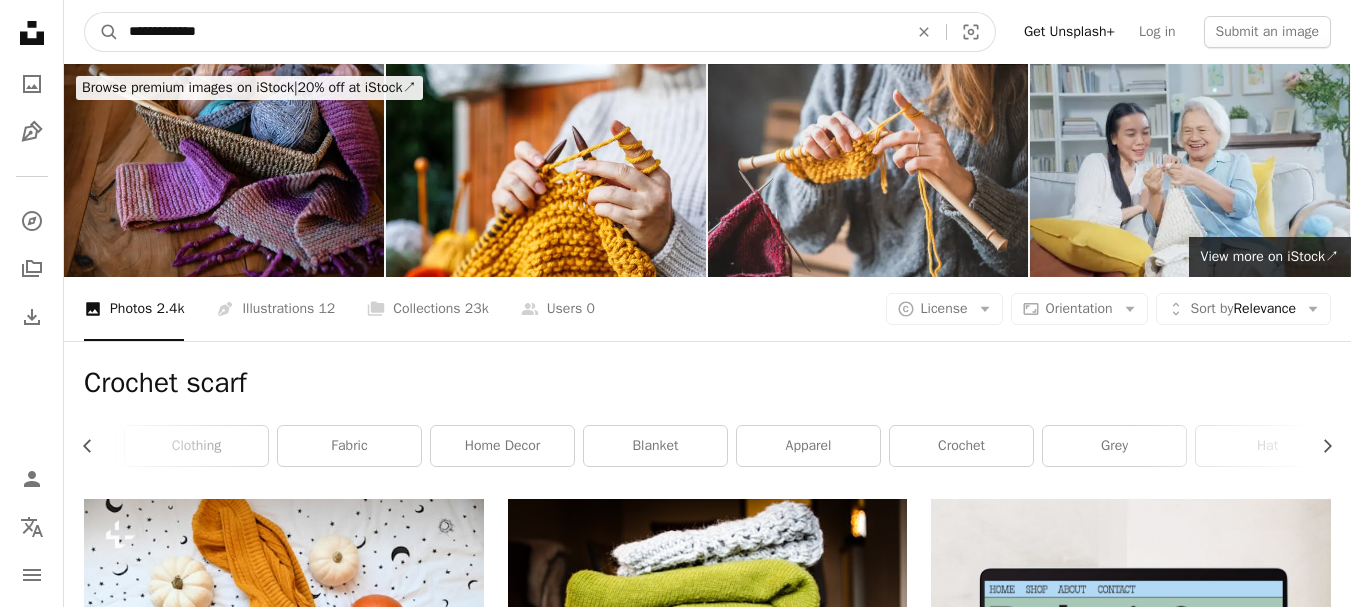 click on "**********" at bounding box center (510, 32) 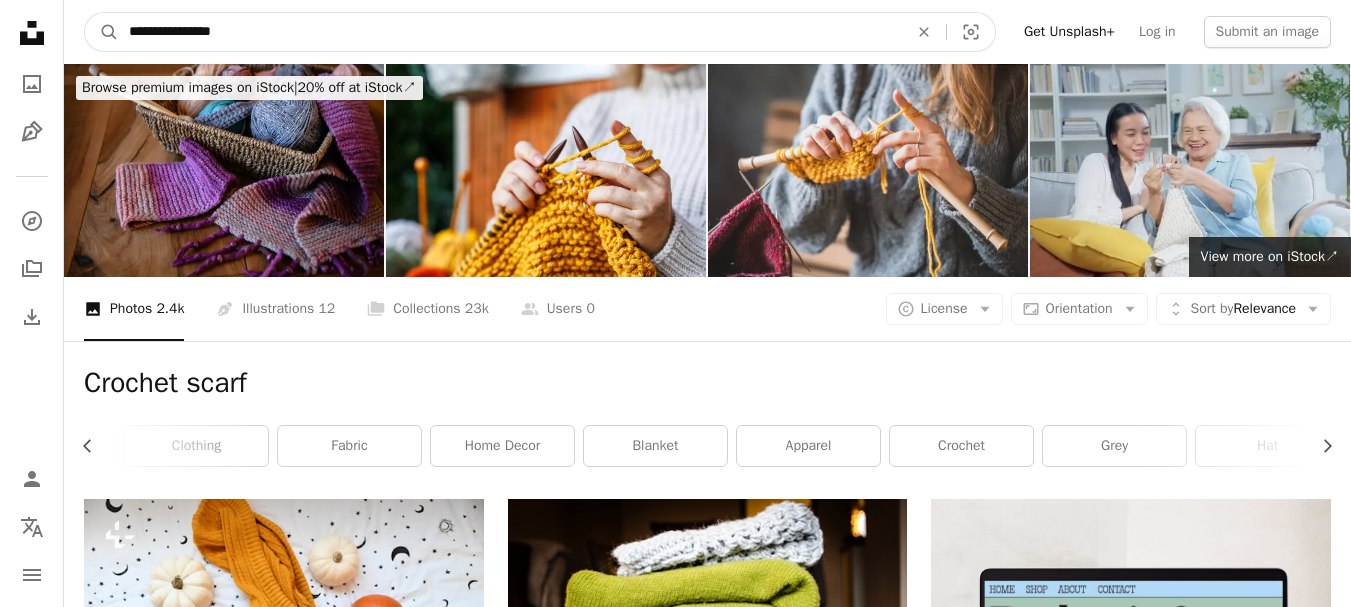 type on "**********" 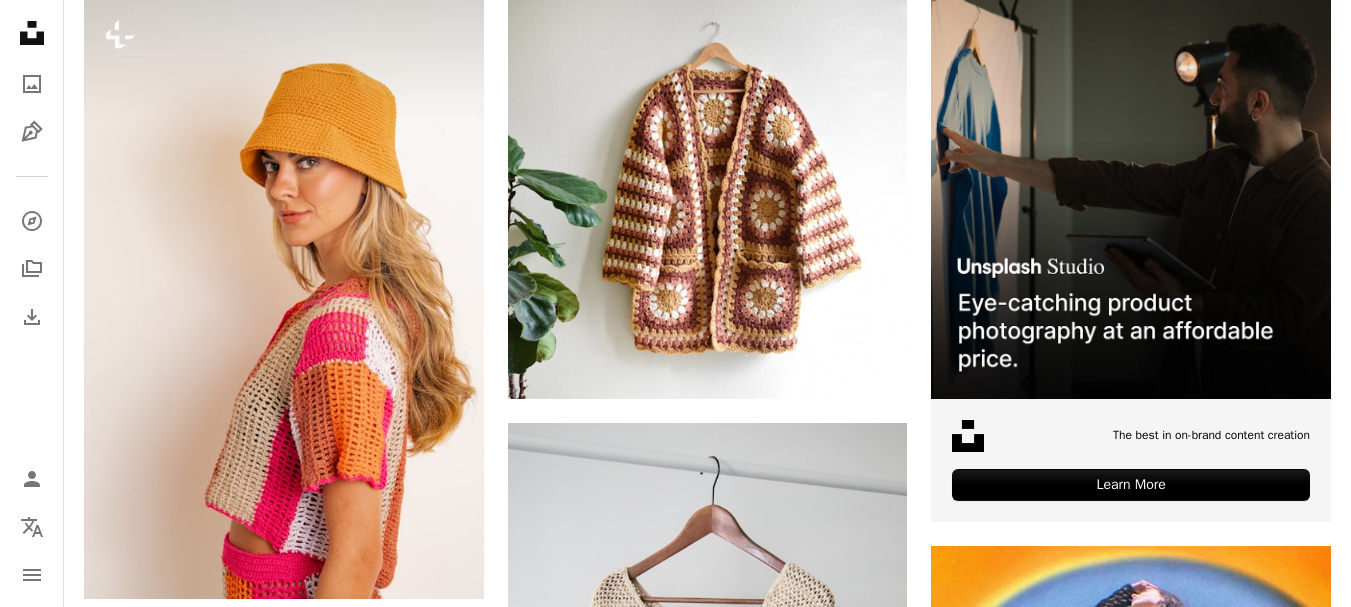 scroll, scrollTop: 0, scrollLeft: 0, axis: both 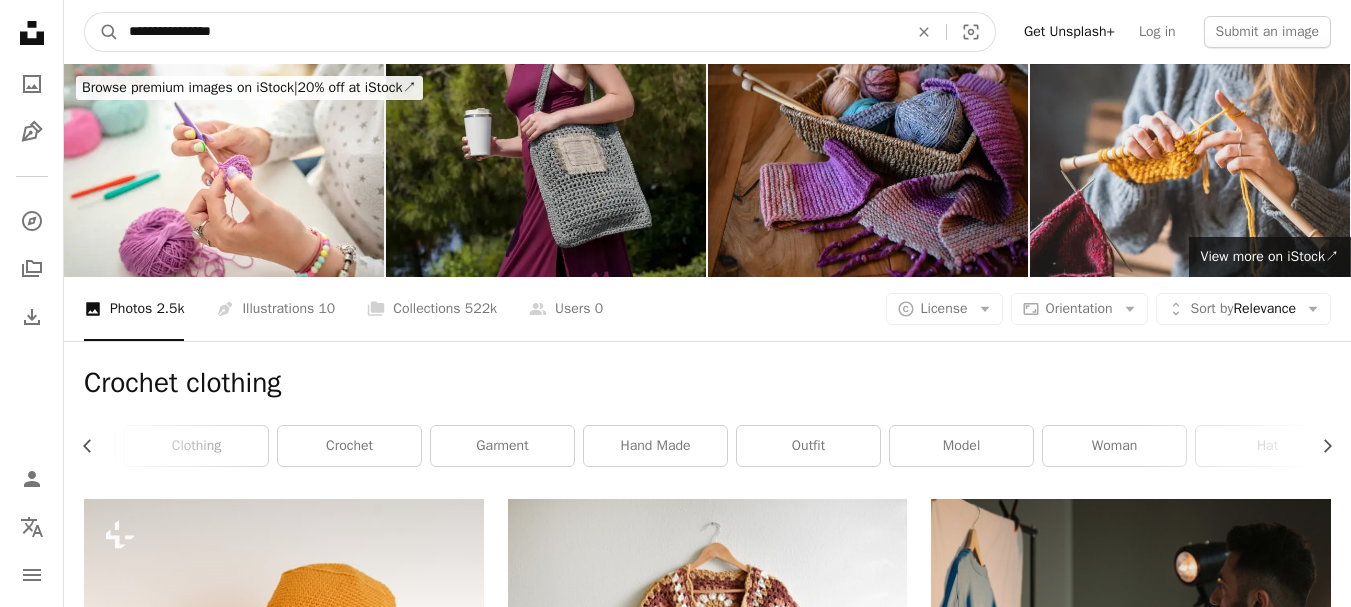 drag, startPoint x: 240, startPoint y: 32, endPoint x: 180, endPoint y: 33, distance: 60.00833 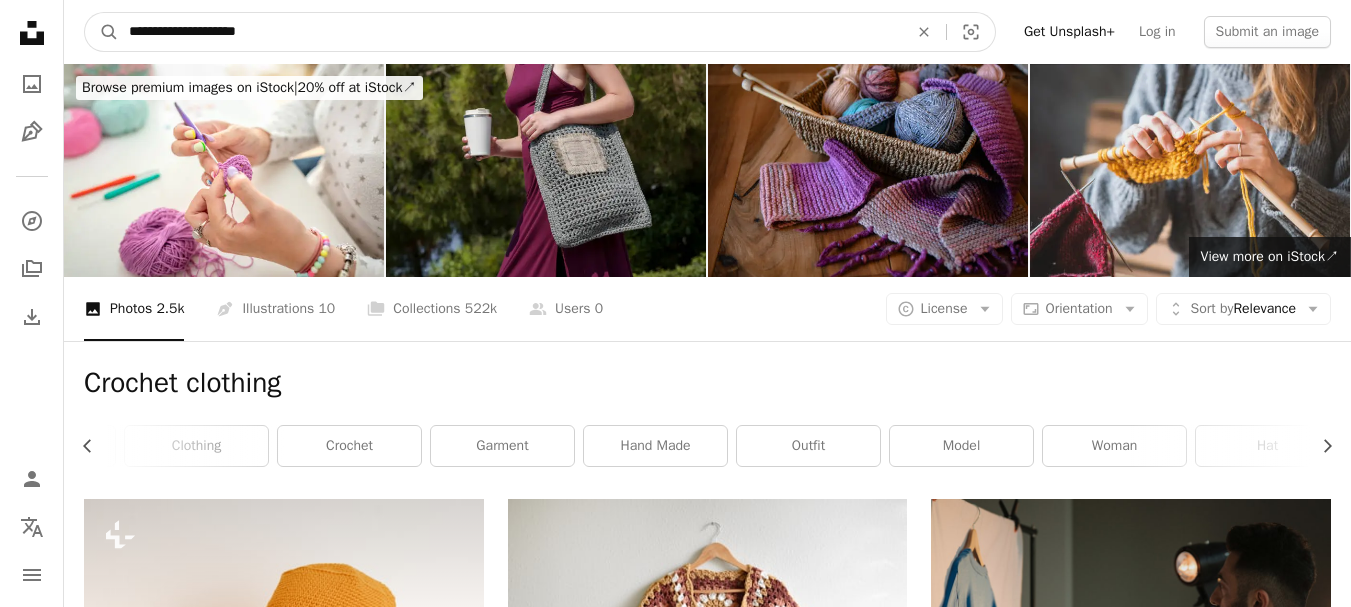 type on "**********" 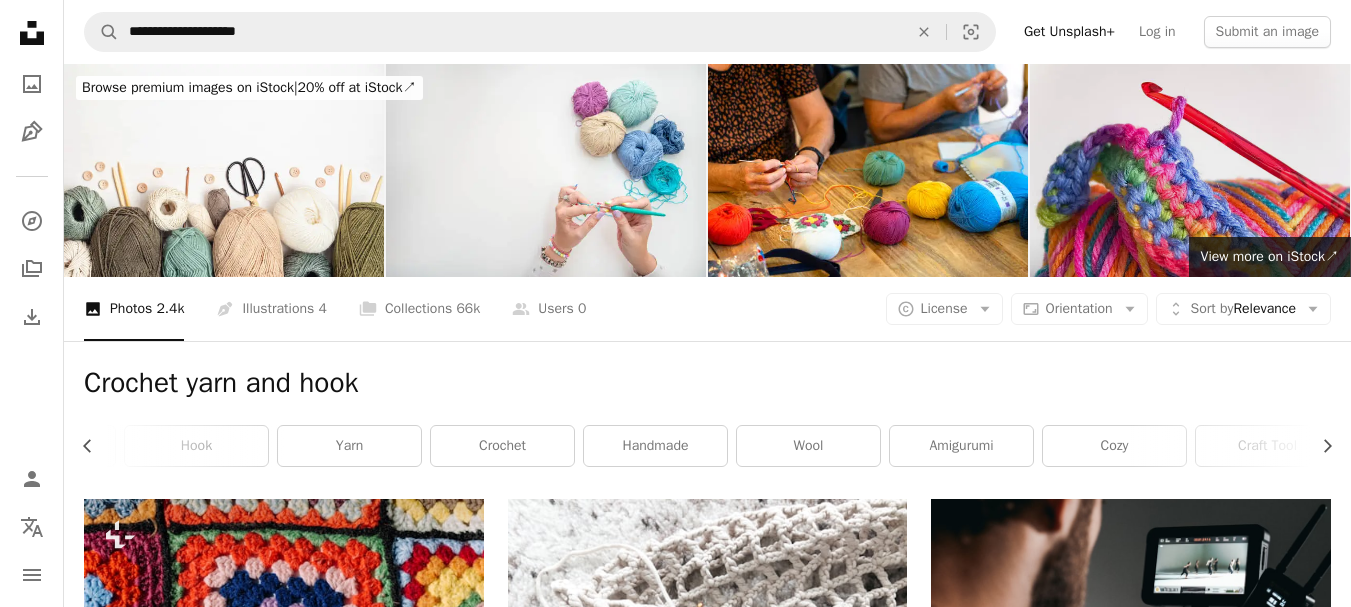 click at bounding box center (1190, 170) 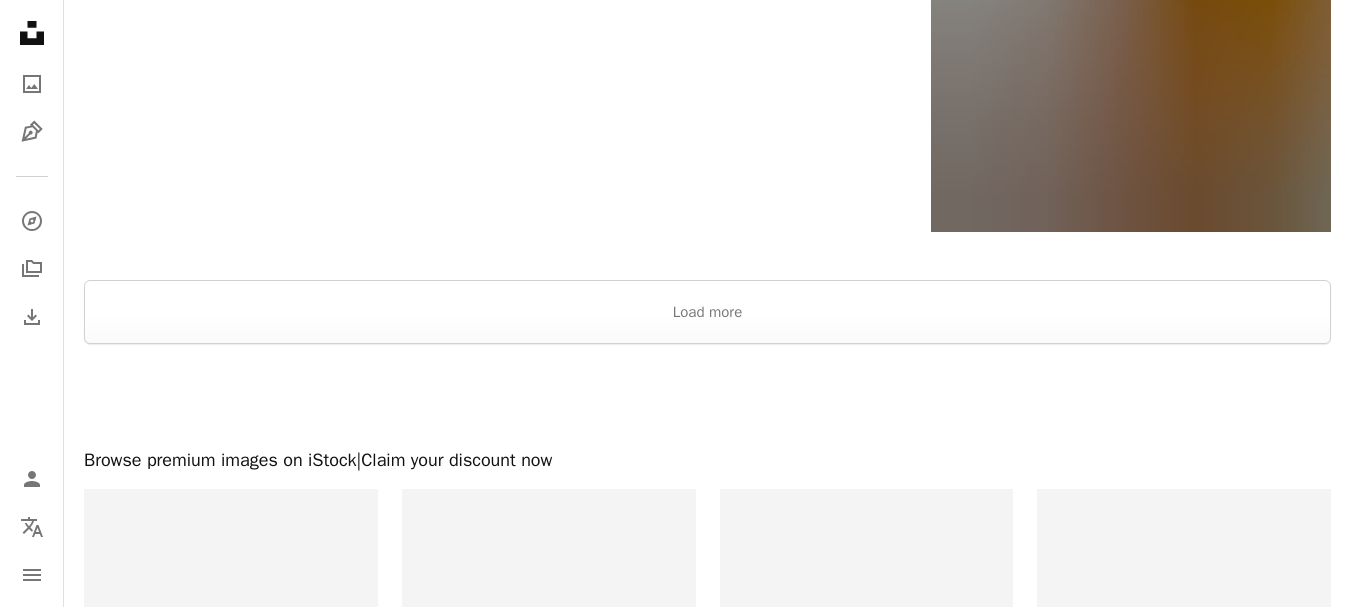 scroll, scrollTop: 3600, scrollLeft: 0, axis: vertical 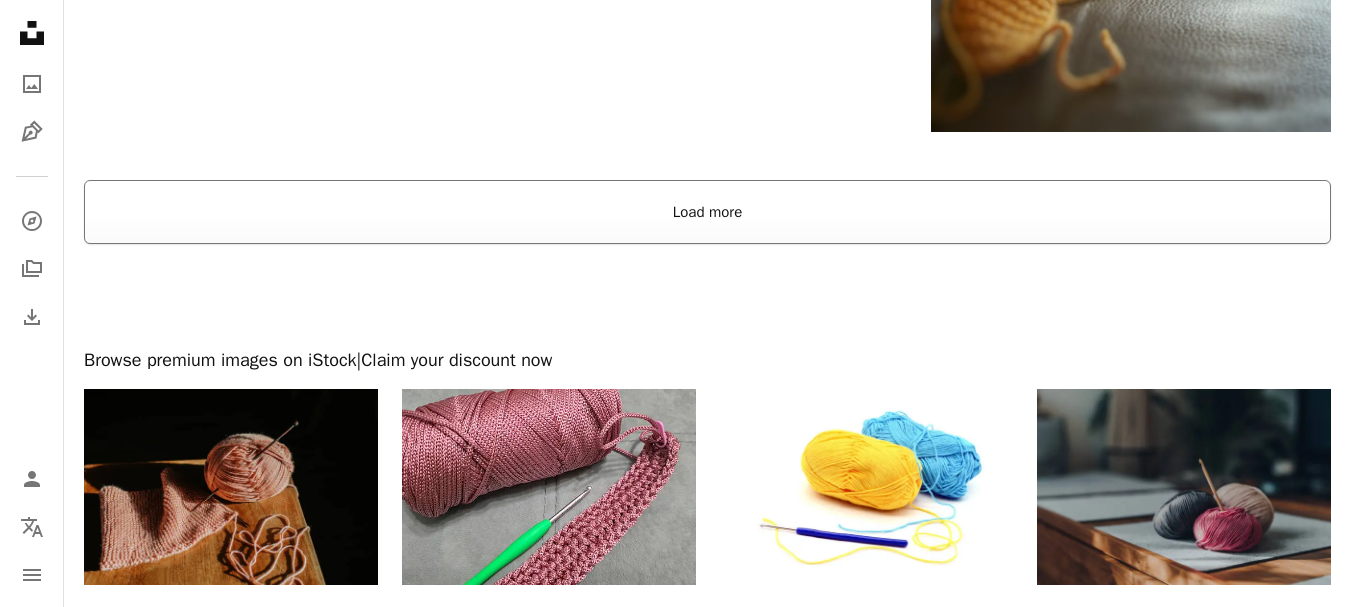 click on "Load more" at bounding box center [707, 212] 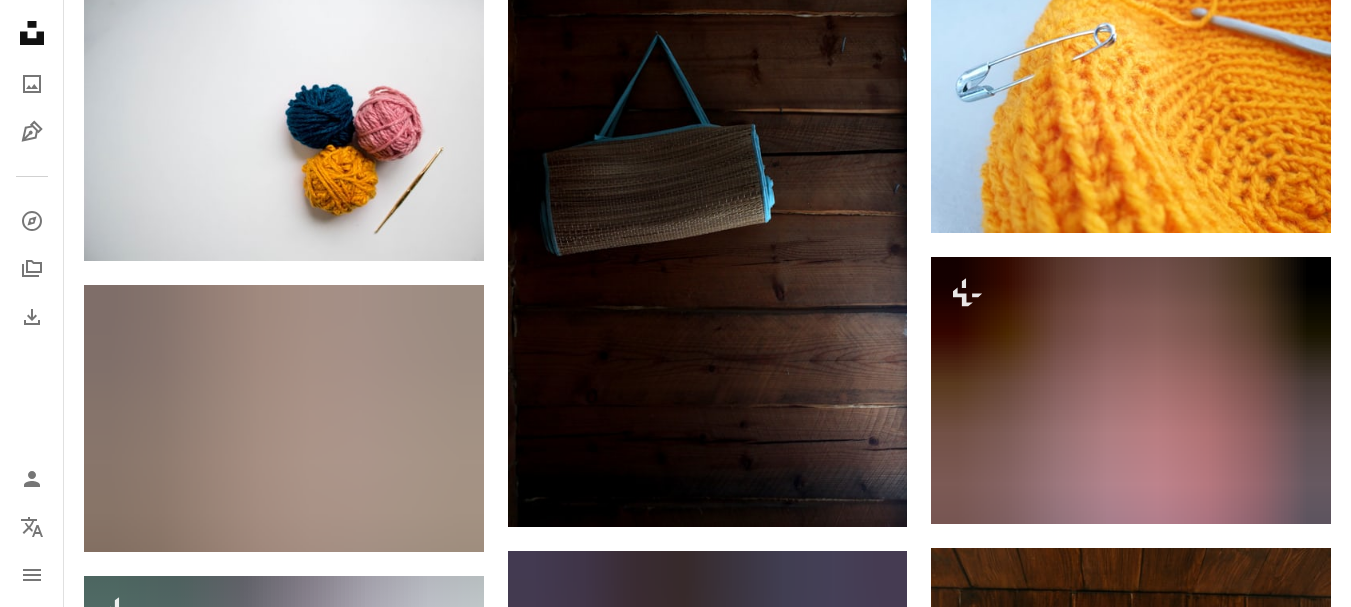 scroll, scrollTop: 16200, scrollLeft: 0, axis: vertical 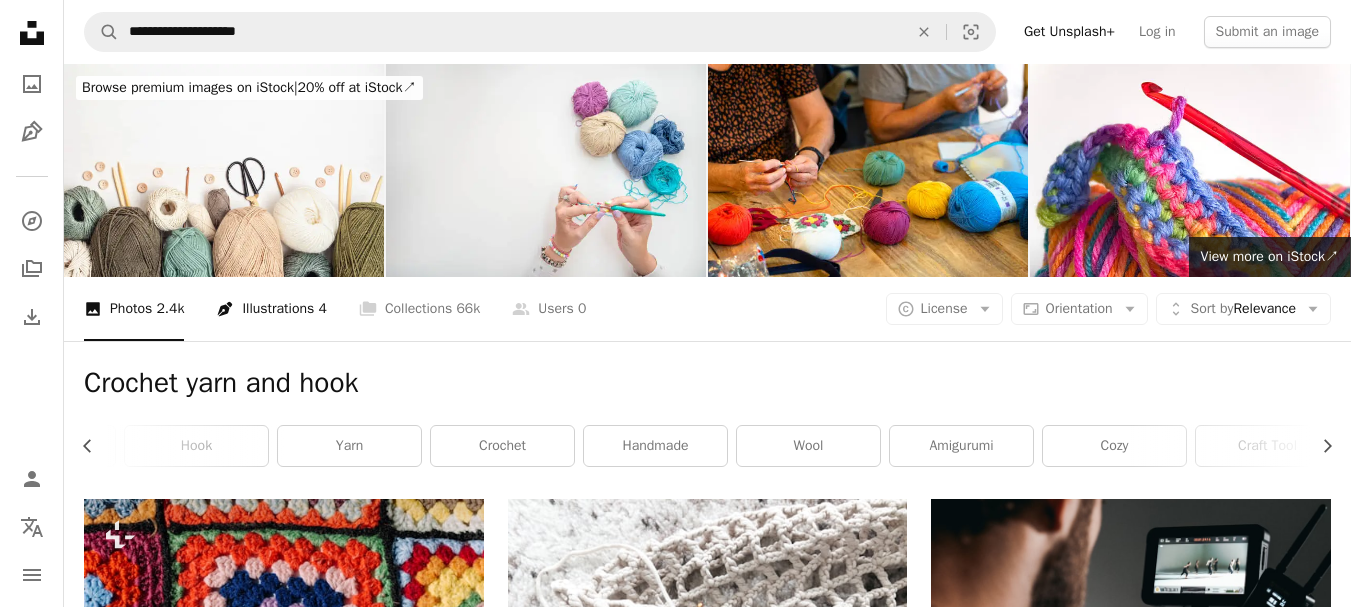 click on "Pen Tool Illustrations   4" at bounding box center (271, 309) 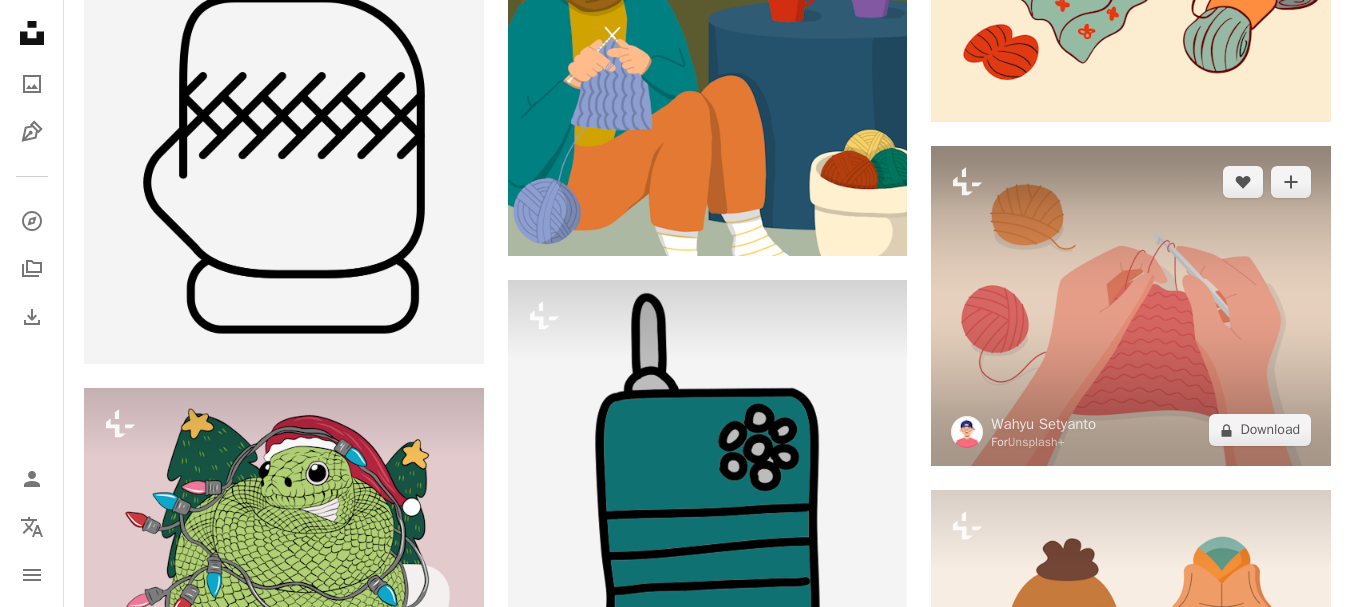 scroll, scrollTop: 1900, scrollLeft: 0, axis: vertical 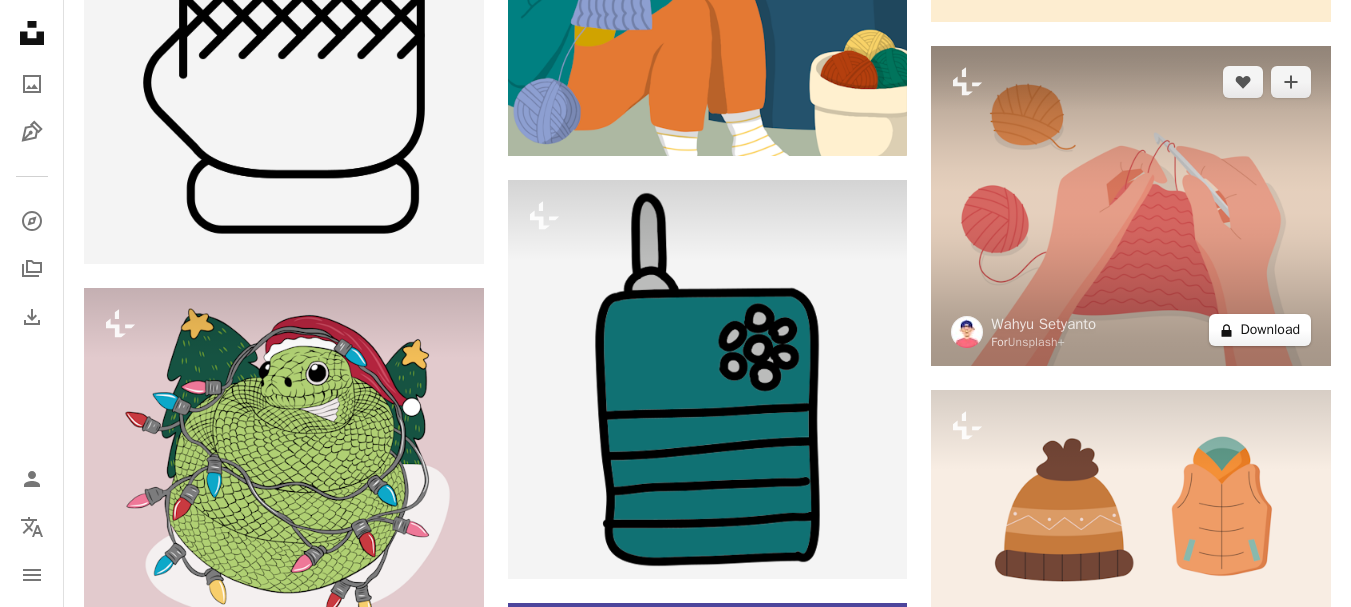 click on "A lock Download" at bounding box center (1260, 330) 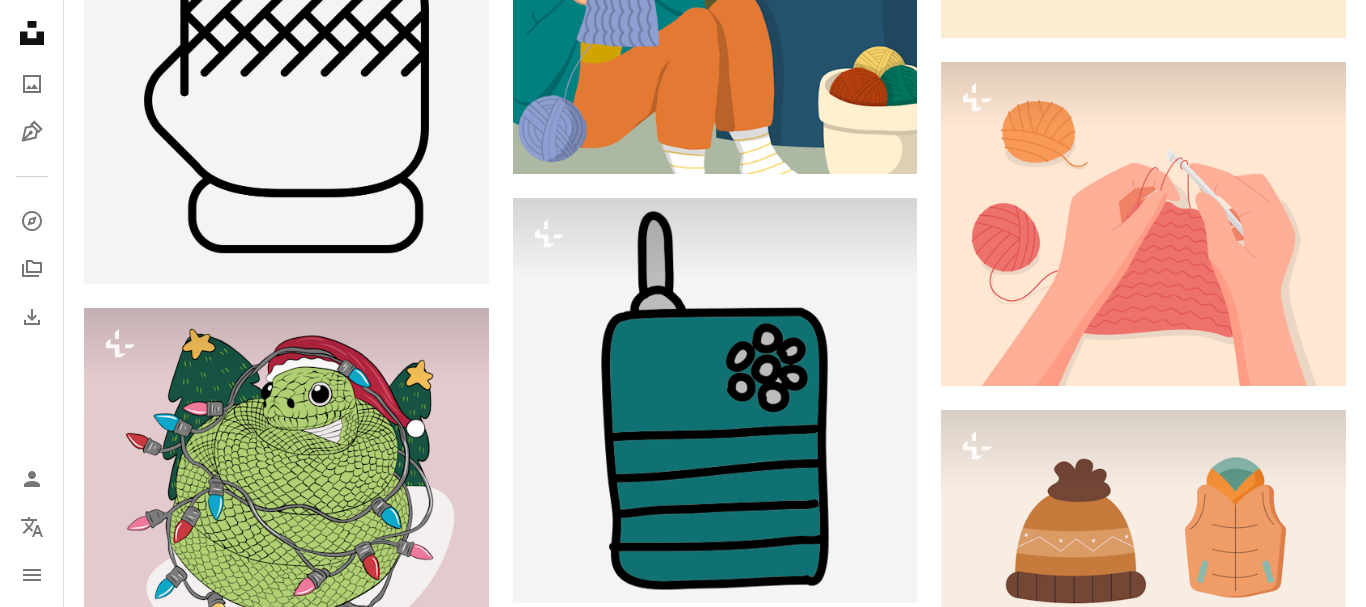 click on "An X shape Premium, ready to use images. Get unlimited access. A plus sign Members-only content added monthly A plus sign Unlimited royalty-free downloads A plus sign Illustrations  New A plus sign Enhanced legal protections yearly 62%  off monthly $16   $6 USD per month * Get  Unsplash+ * When paid annually, billed upfront  $72 Taxes where applicable. Renews automatically. Cancel anytime." at bounding box center (683, 2783) 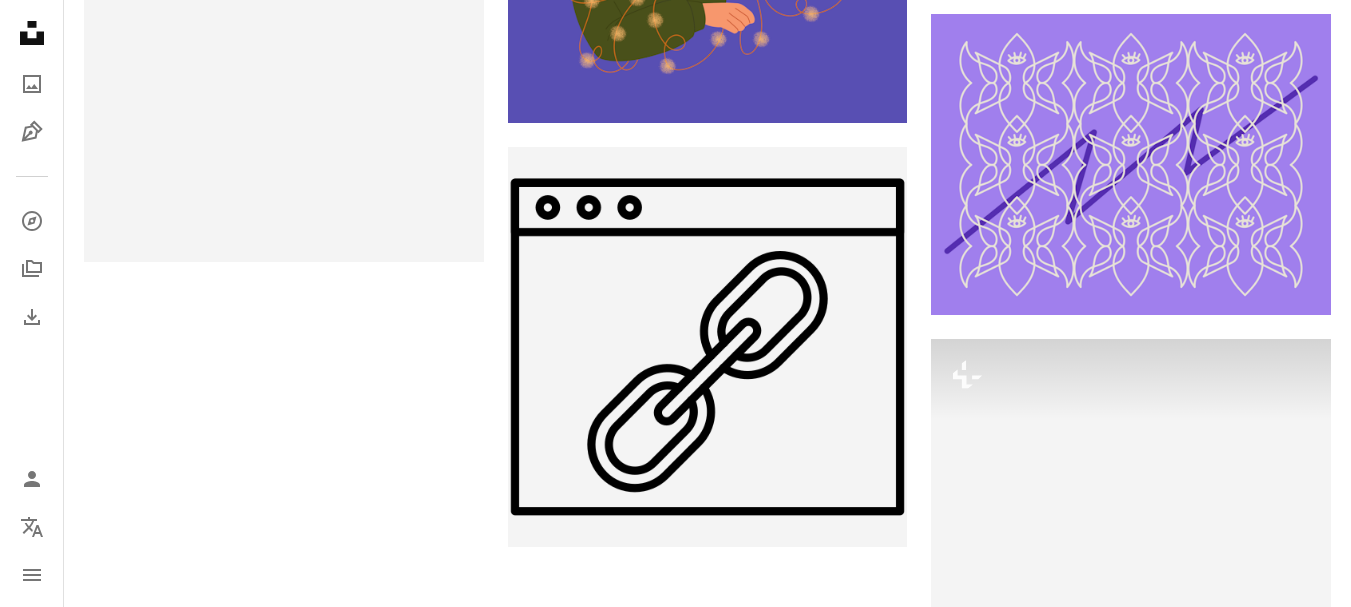 scroll, scrollTop: 3100, scrollLeft: 0, axis: vertical 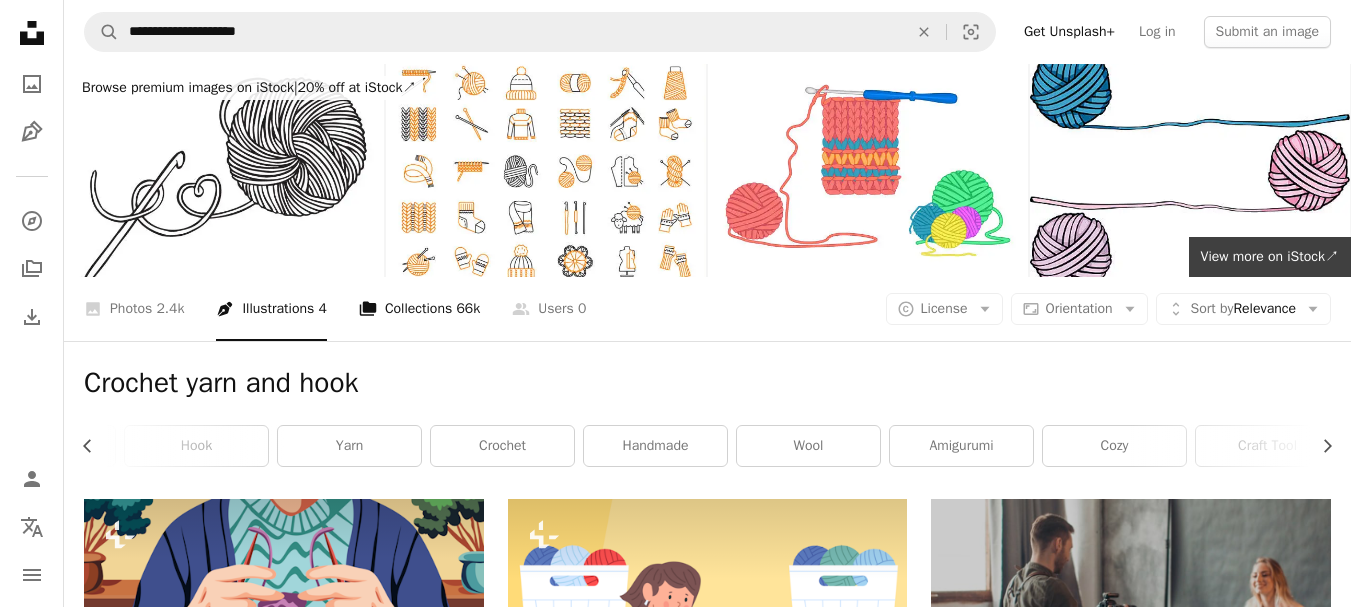 click on "A stack of folders Collections 66k" at bounding box center (419, 309) 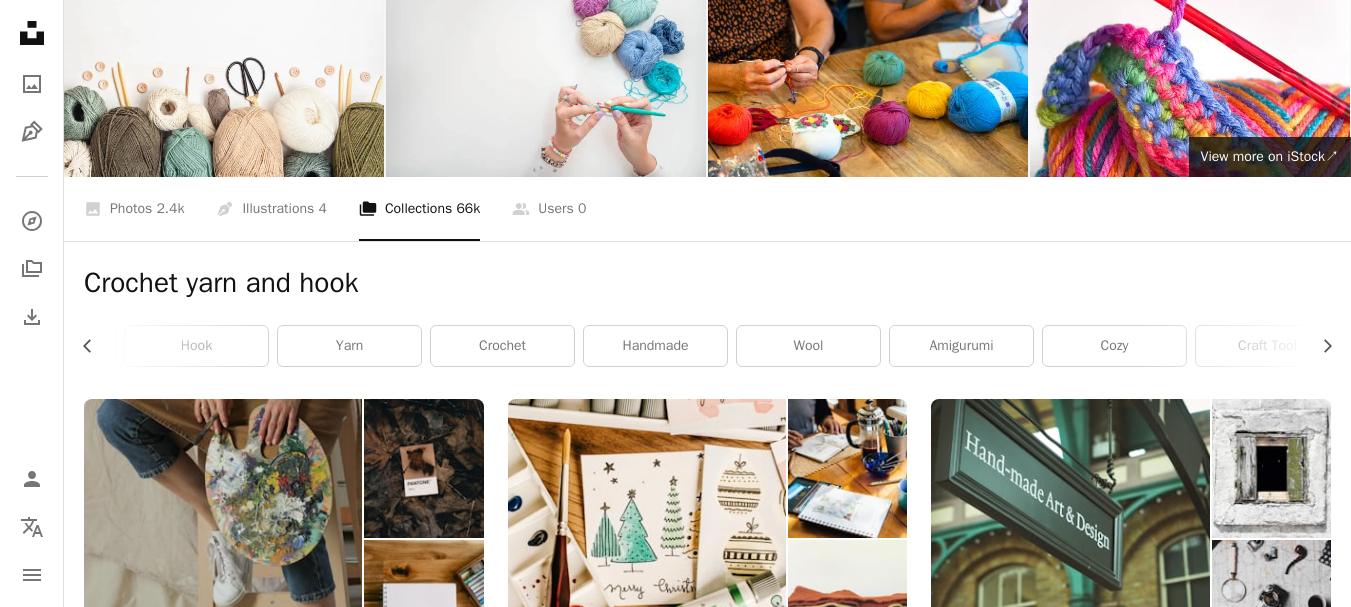 scroll, scrollTop: 0, scrollLeft: 0, axis: both 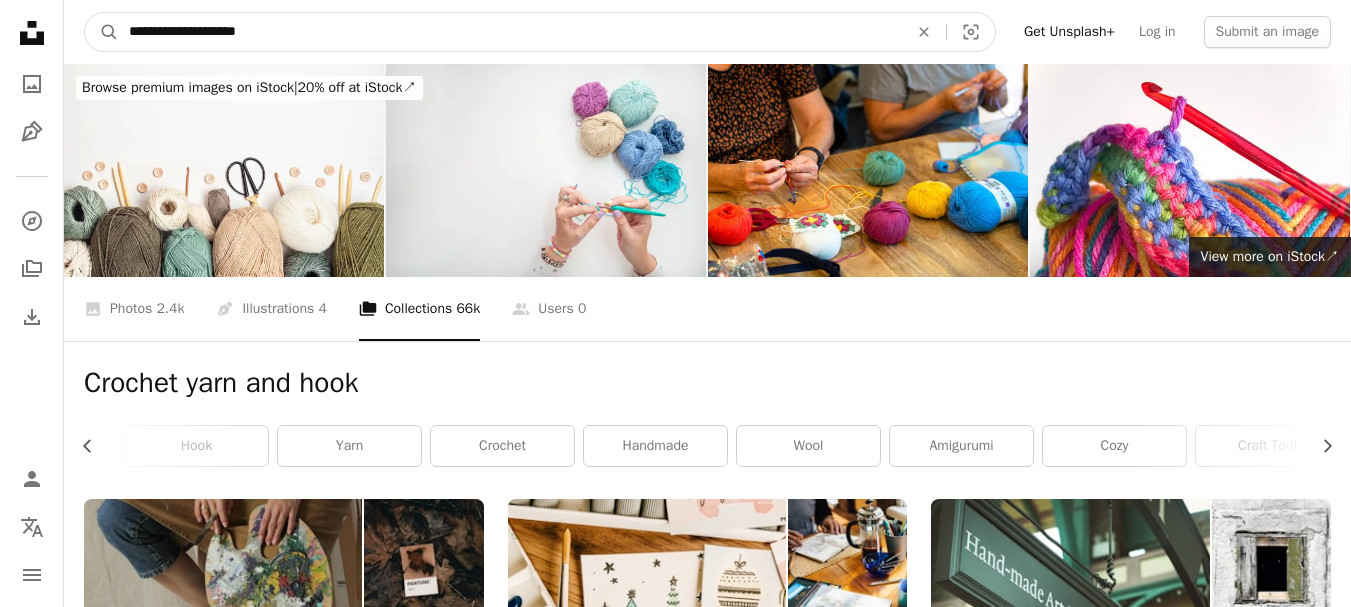 click on "**********" at bounding box center (510, 32) 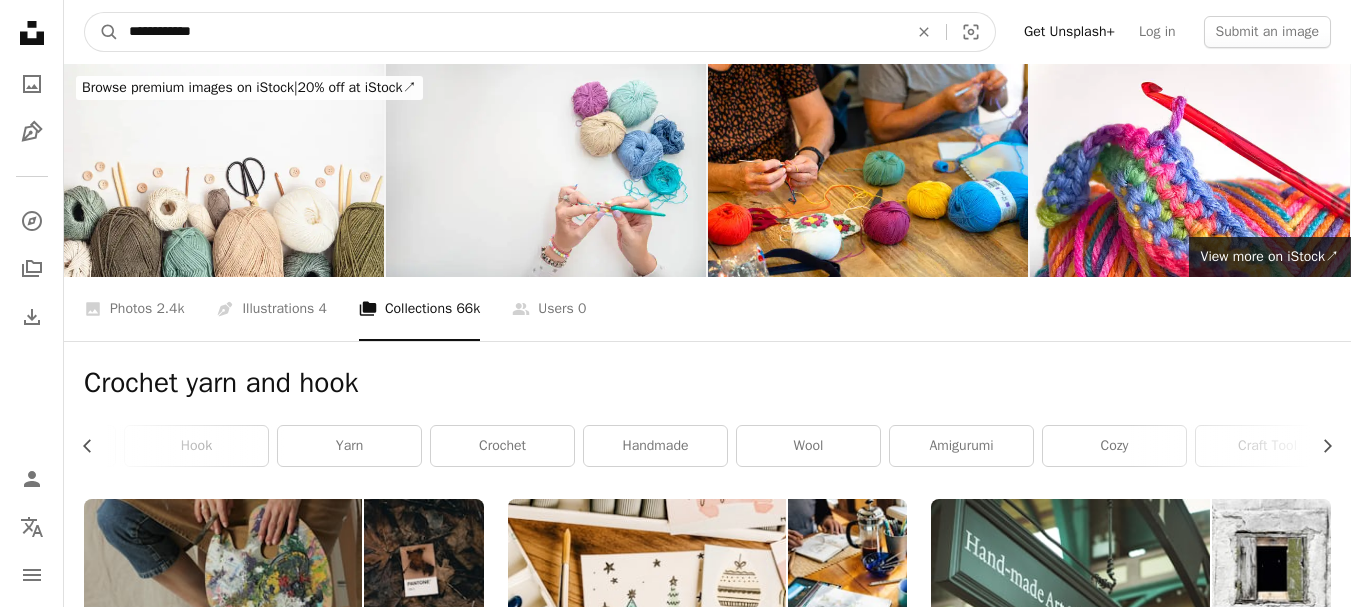 click on "**********" at bounding box center (510, 32) 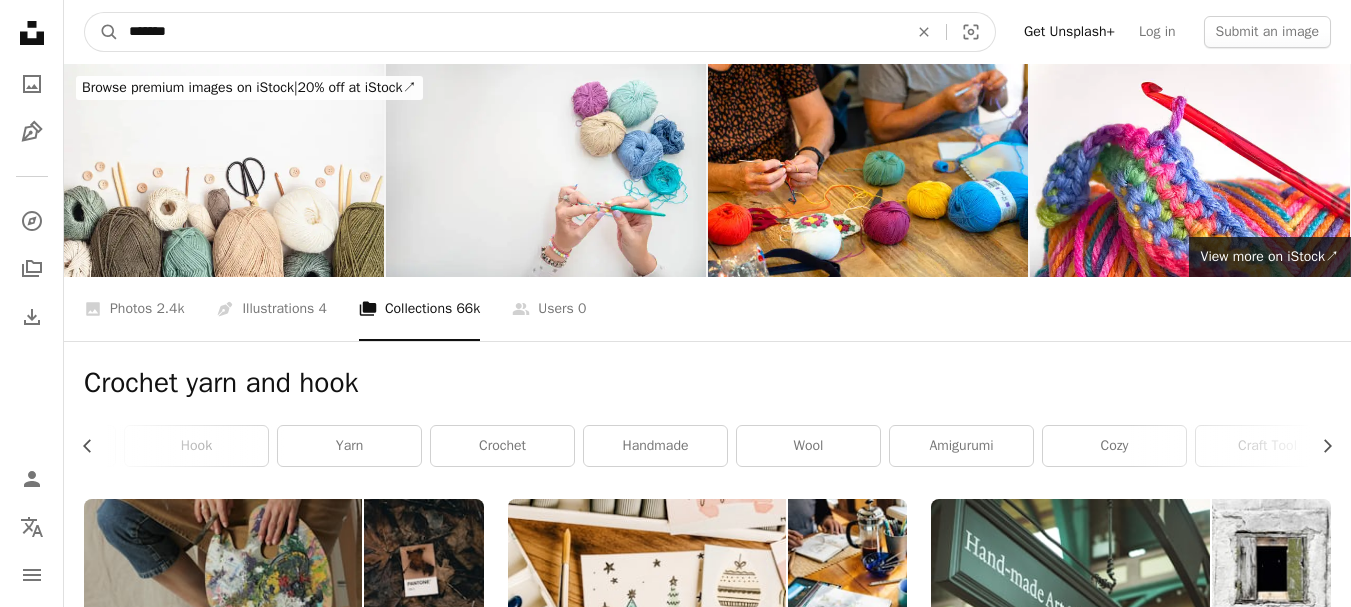 type on "*******" 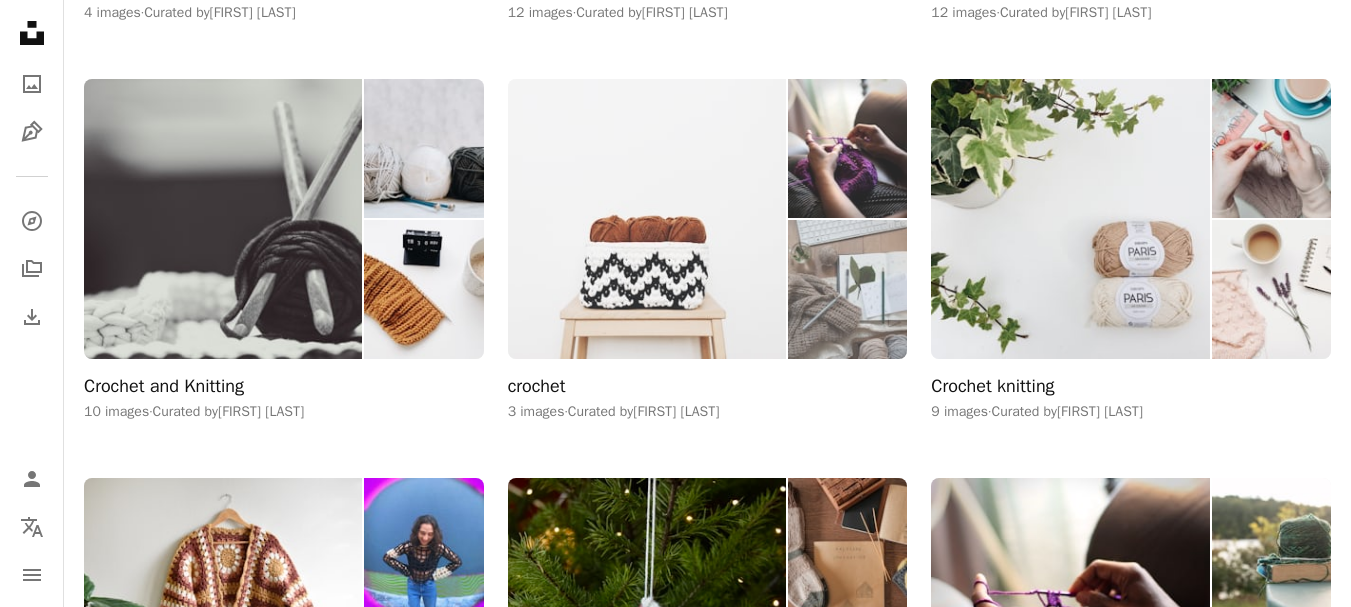 scroll, scrollTop: 6900, scrollLeft: 0, axis: vertical 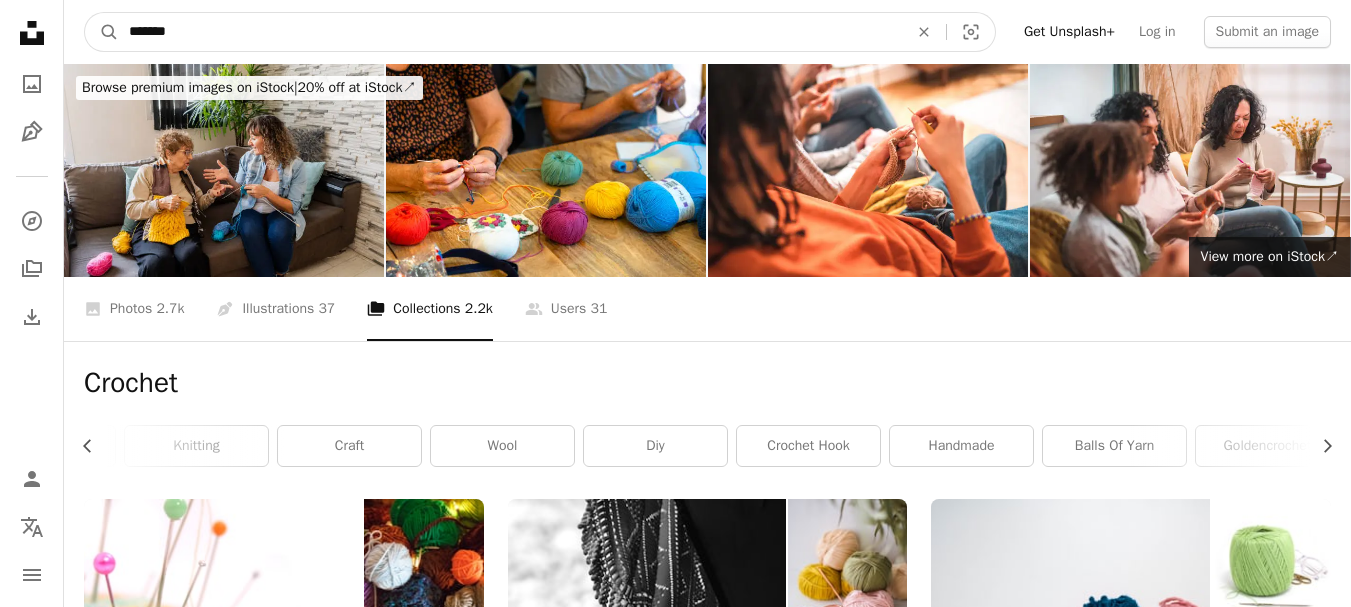 click on "*******" at bounding box center [510, 32] 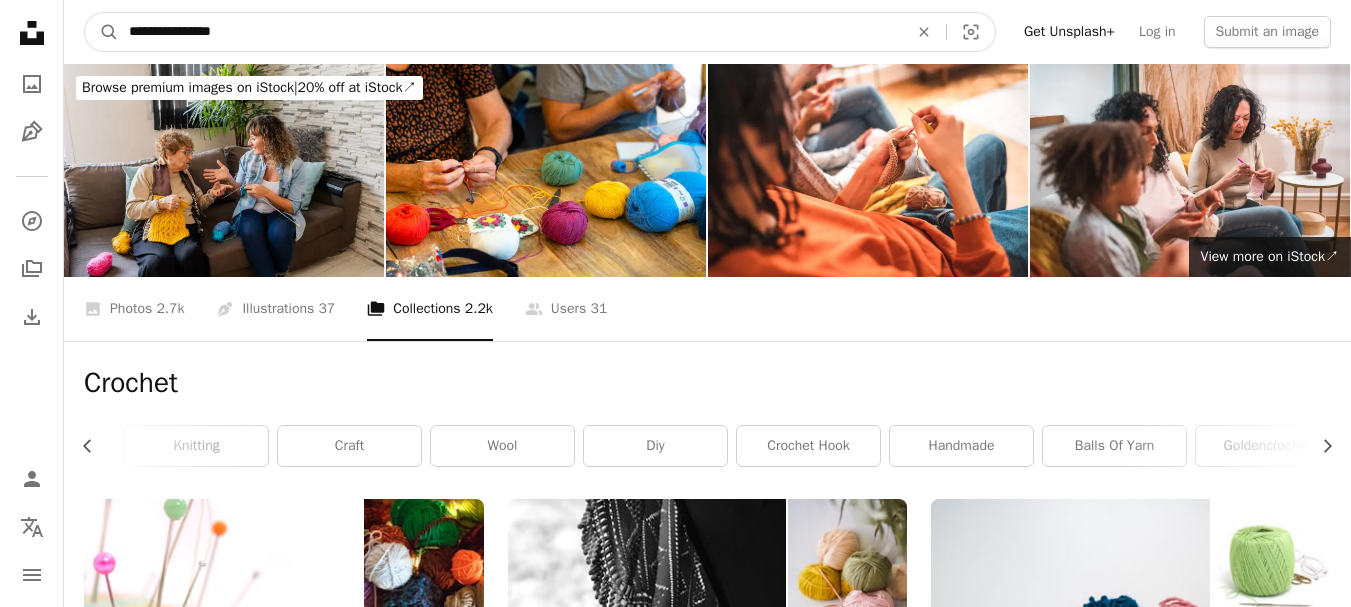 type on "**********" 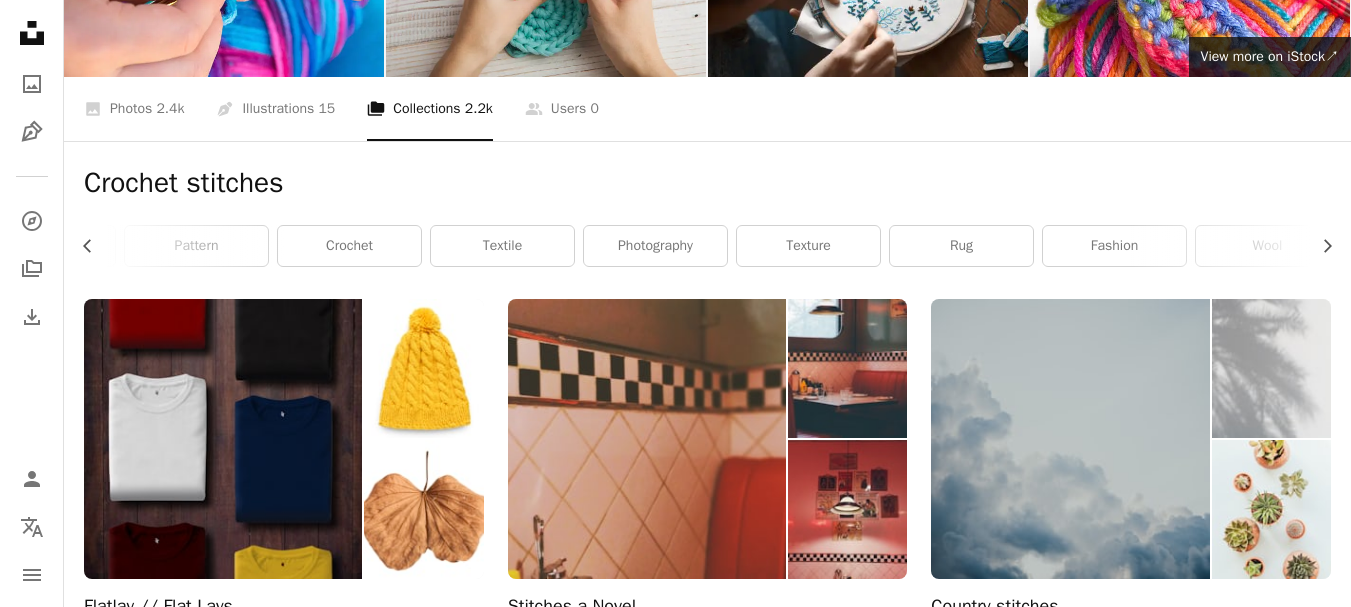 scroll, scrollTop: 0, scrollLeft: 0, axis: both 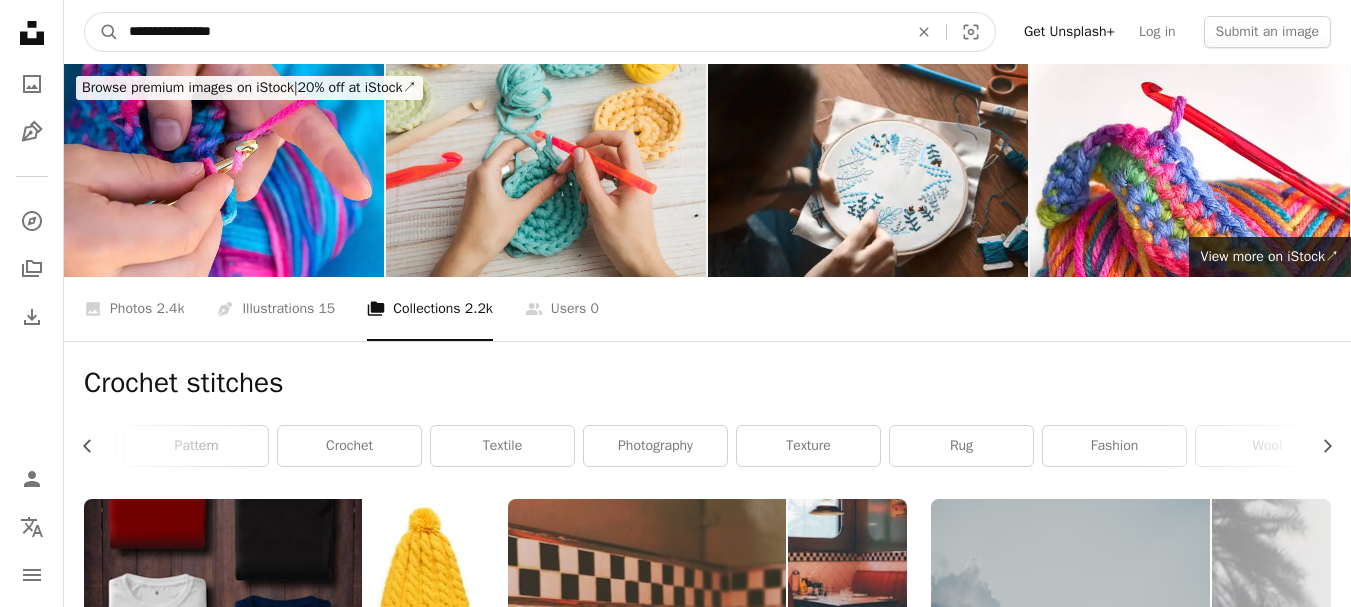 click on "**********" at bounding box center (510, 32) 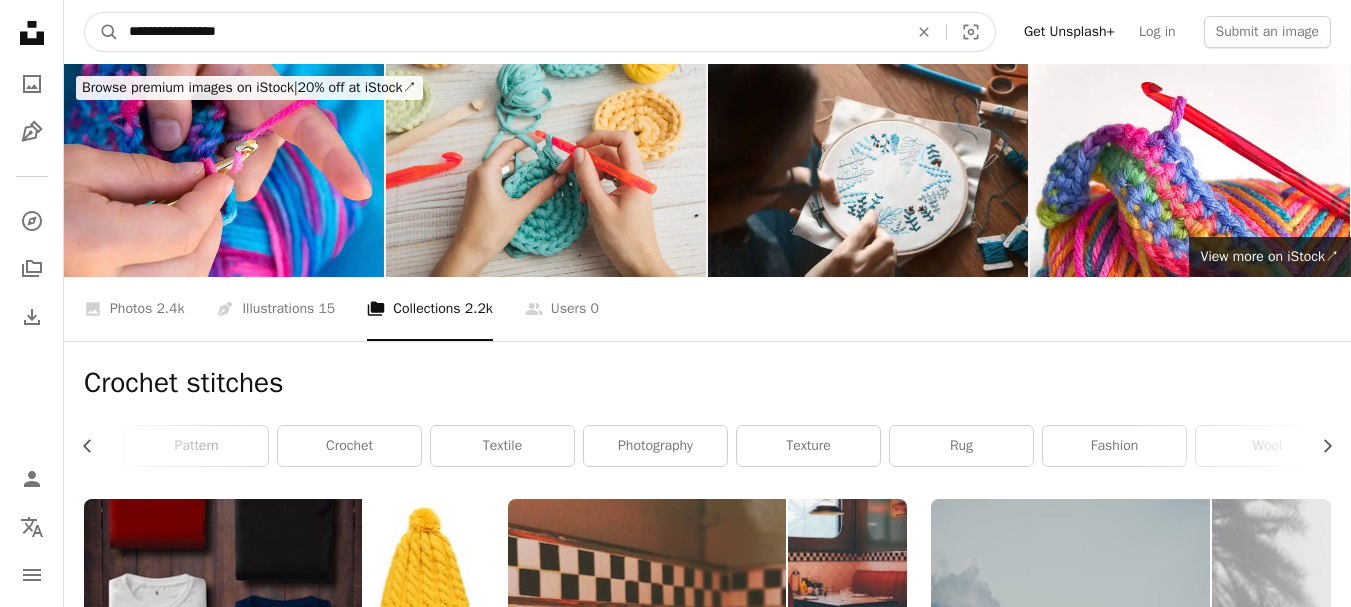 type on "**********" 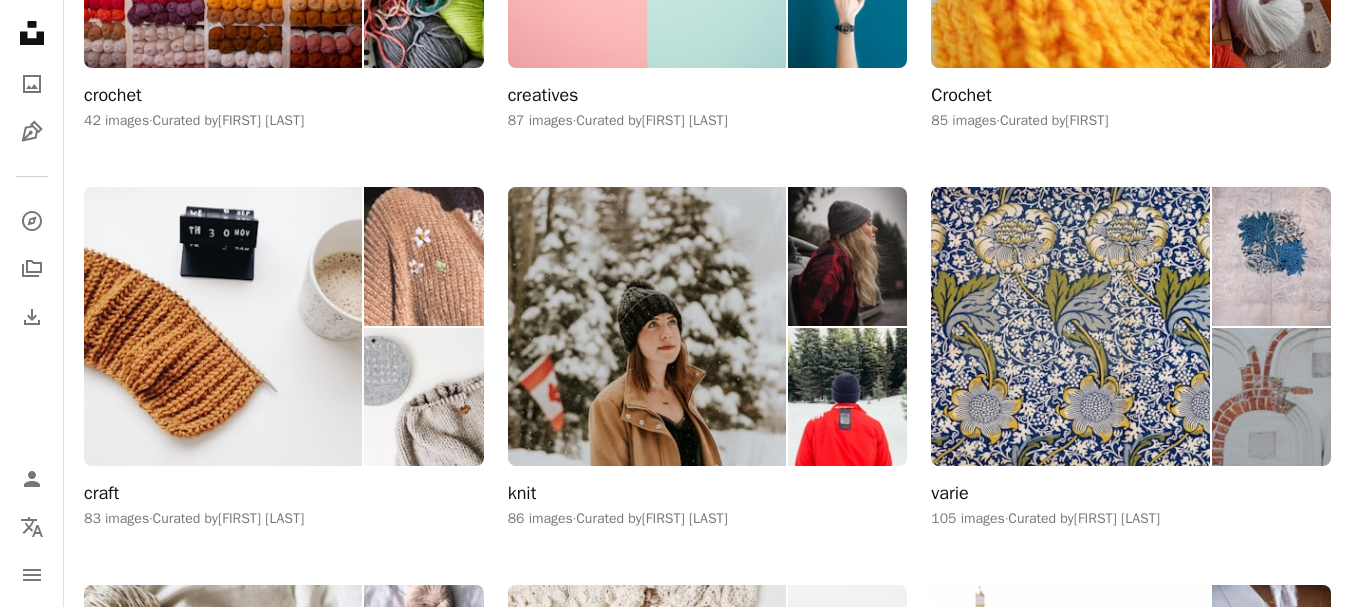 scroll, scrollTop: 3700, scrollLeft: 0, axis: vertical 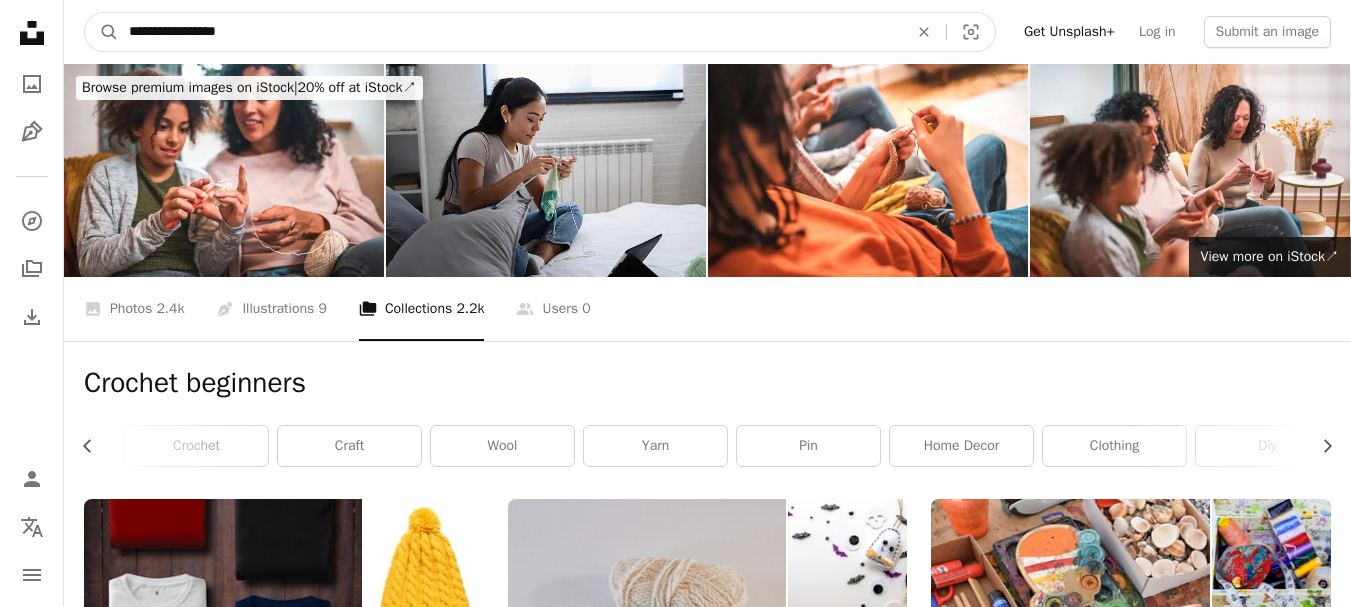 drag, startPoint x: 261, startPoint y: 34, endPoint x: 177, endPoint y: 33, distance: 84.00595 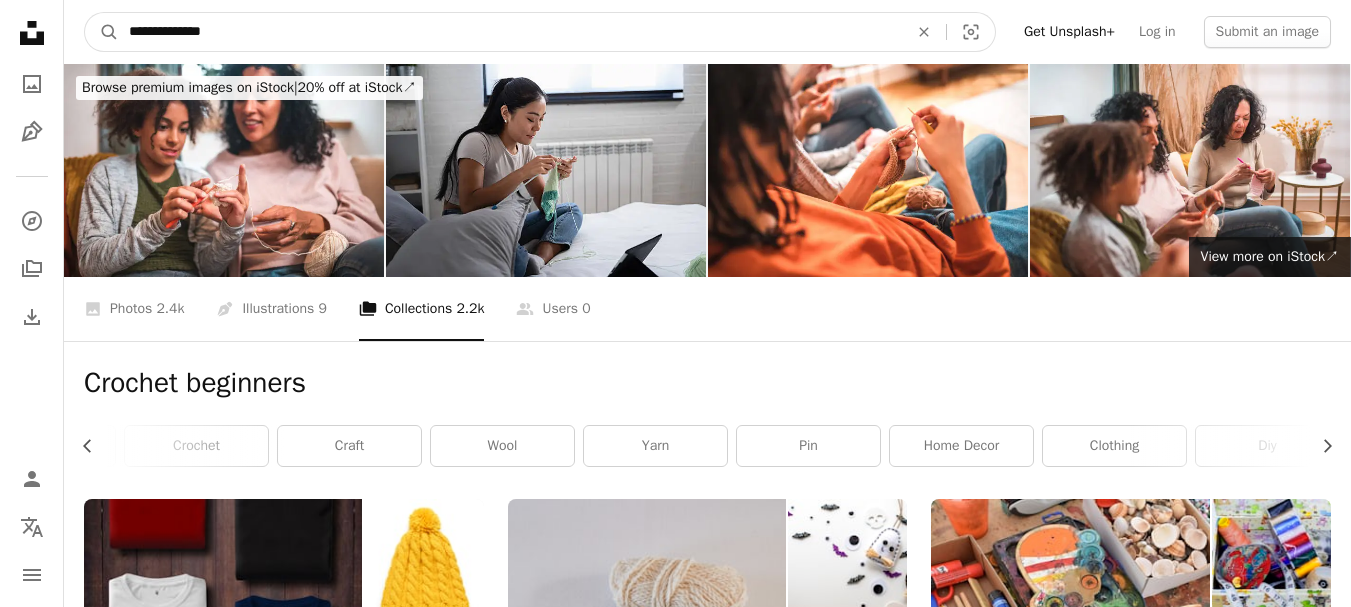 type on "**********" 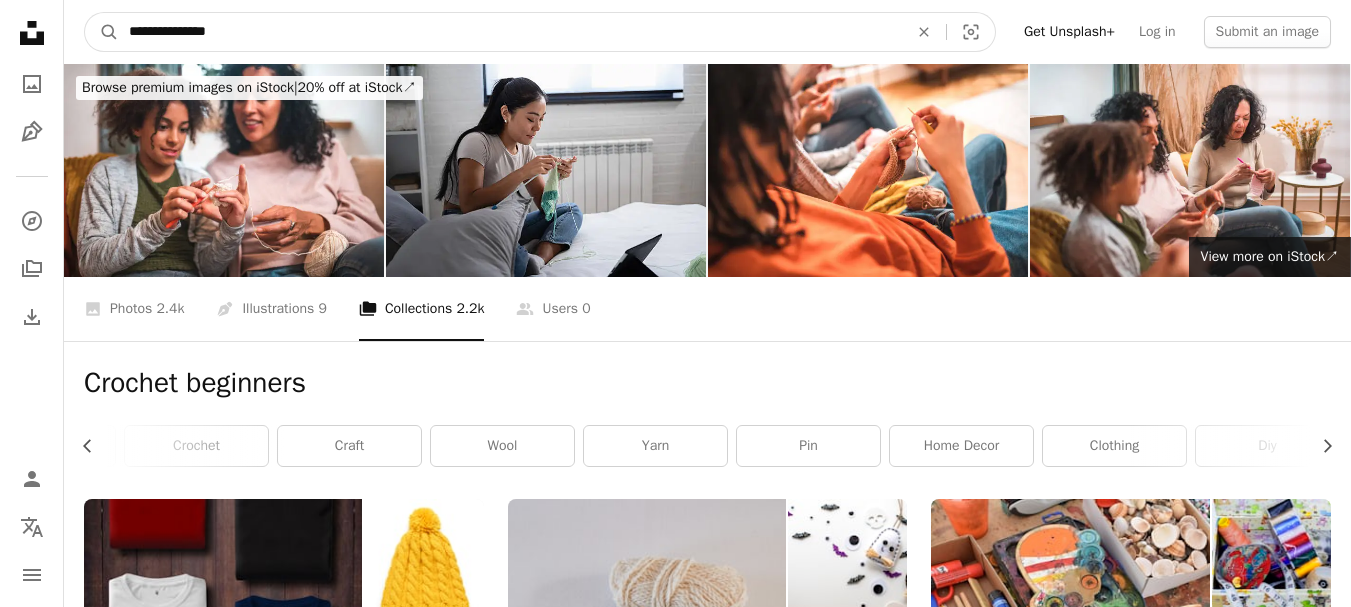 click on "A magnifying glass" at bounding box center (102, 32) 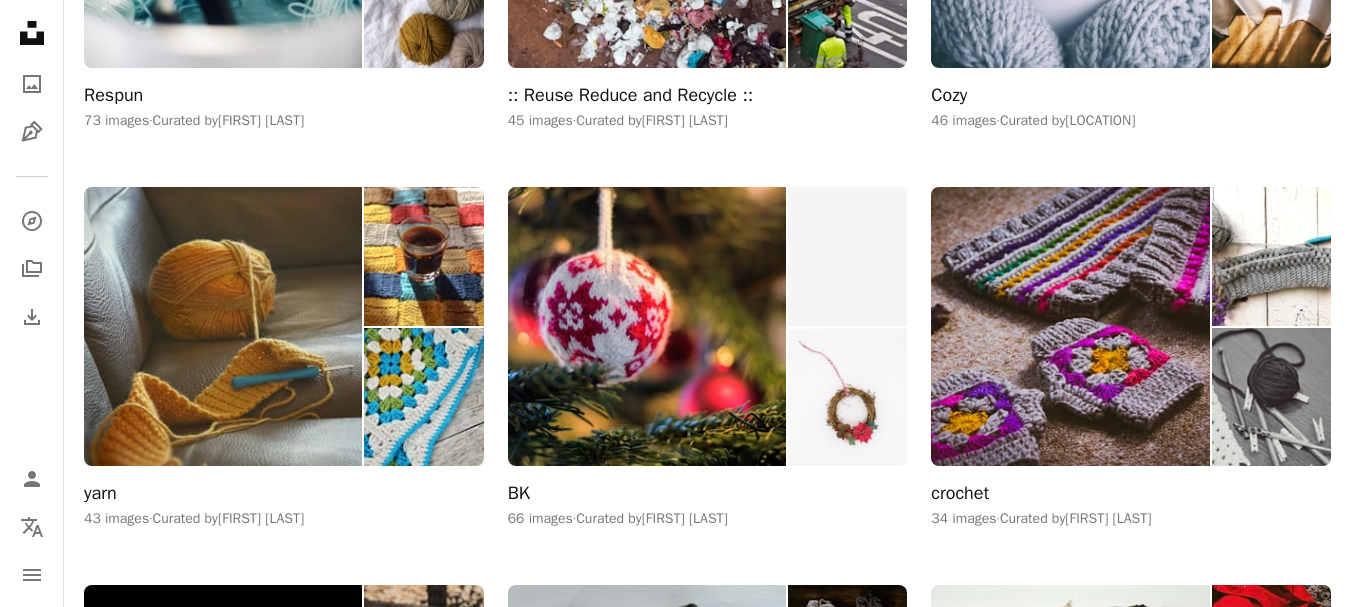 scroll, scrollTop: 4400, scrollLeft: 0, axis: vertical 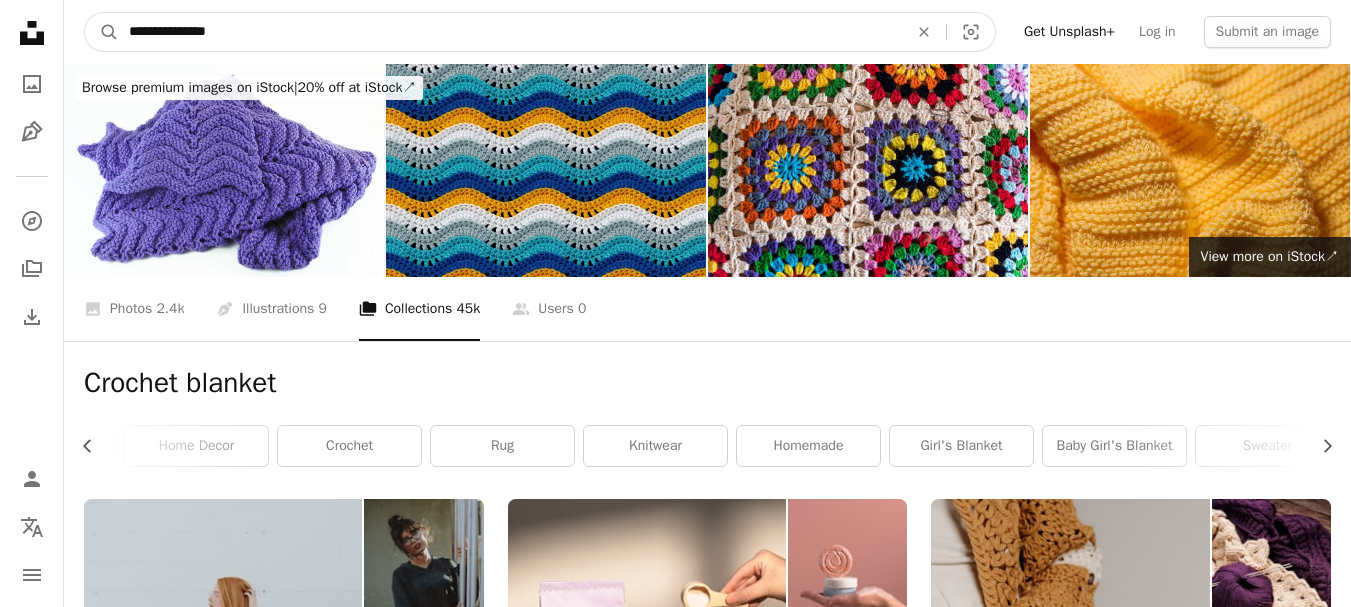 drag, startPoint x: 246, startPoint y: 35, endPoint x: 175, endPoint y: 27, distance: 71.44928 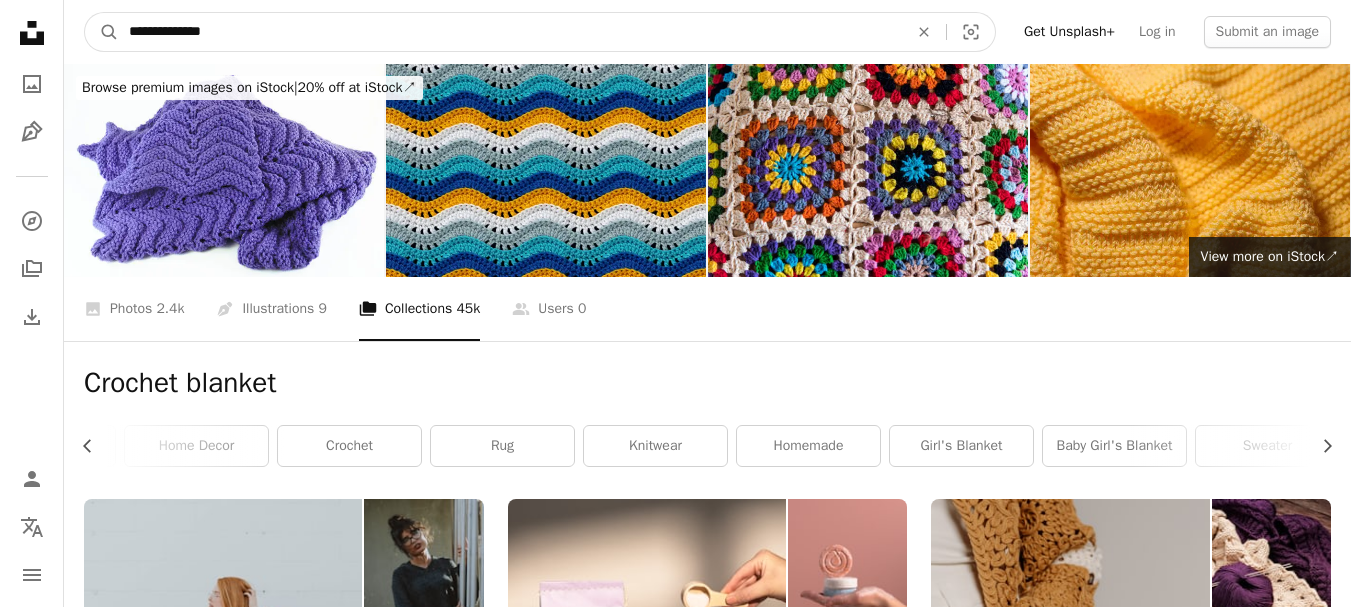 type on "**********" 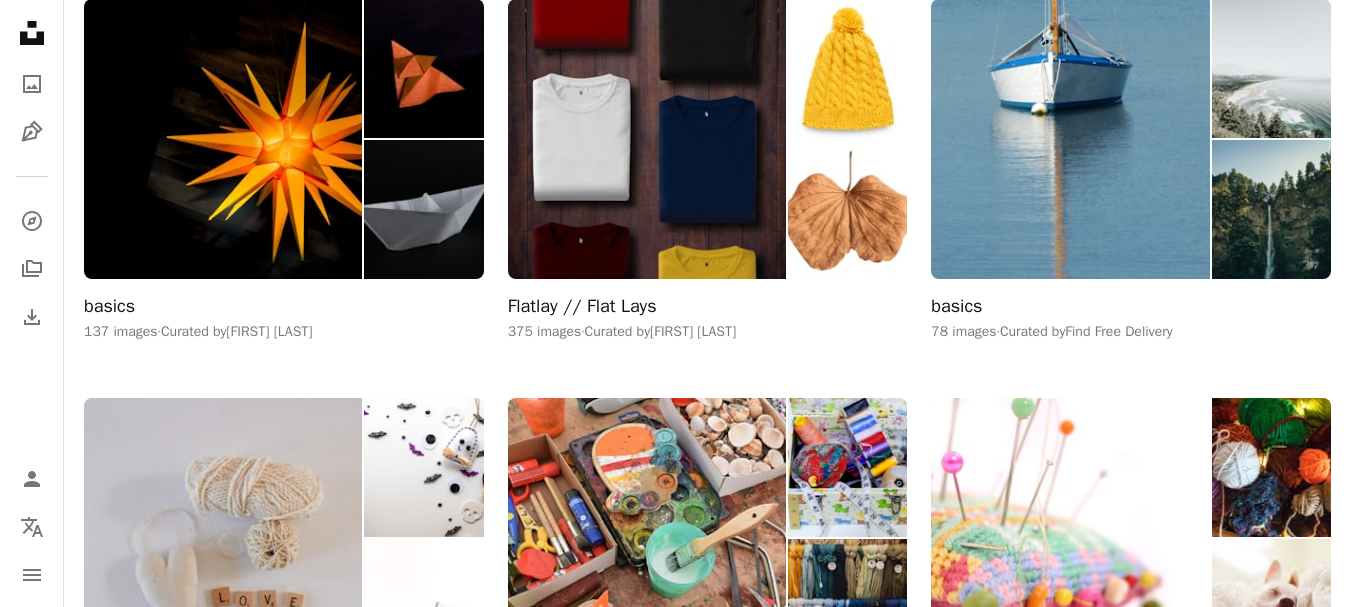 scroll, scrollTop: 0, scrollLeft: 0, axis: both 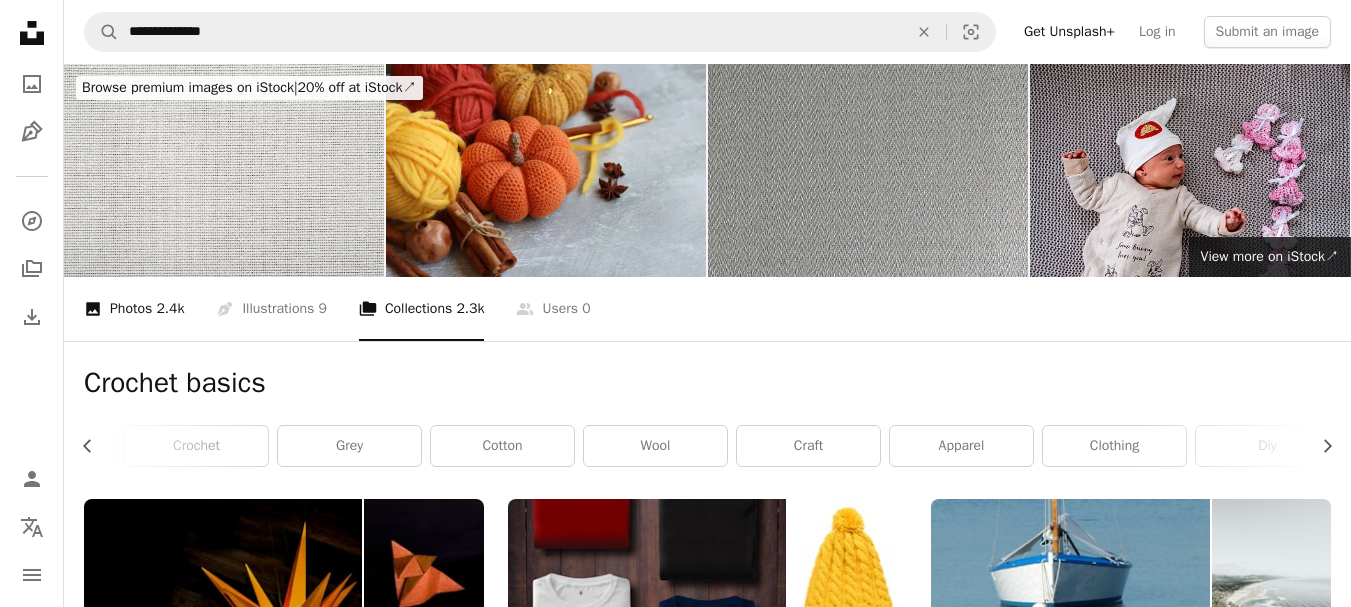 click on "A photo Photos   2.4k" at bounding box center (134, 309) 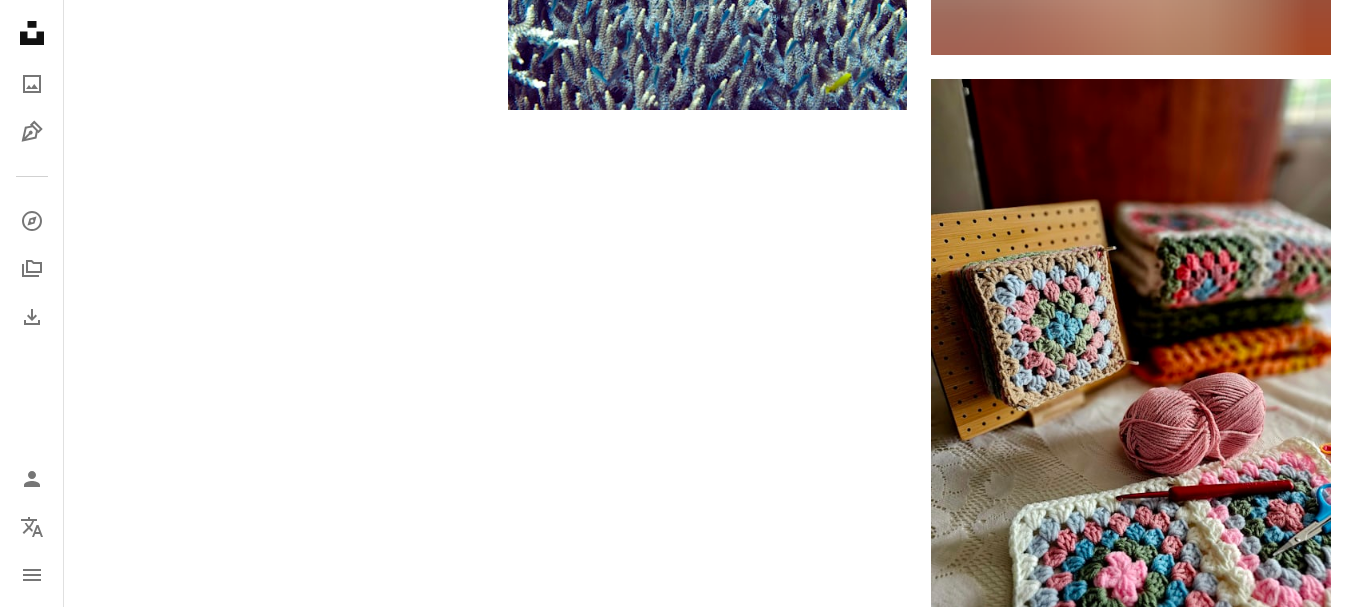 scroll, scrollTop: 3100, scrollLeft: 0, axis: vertical 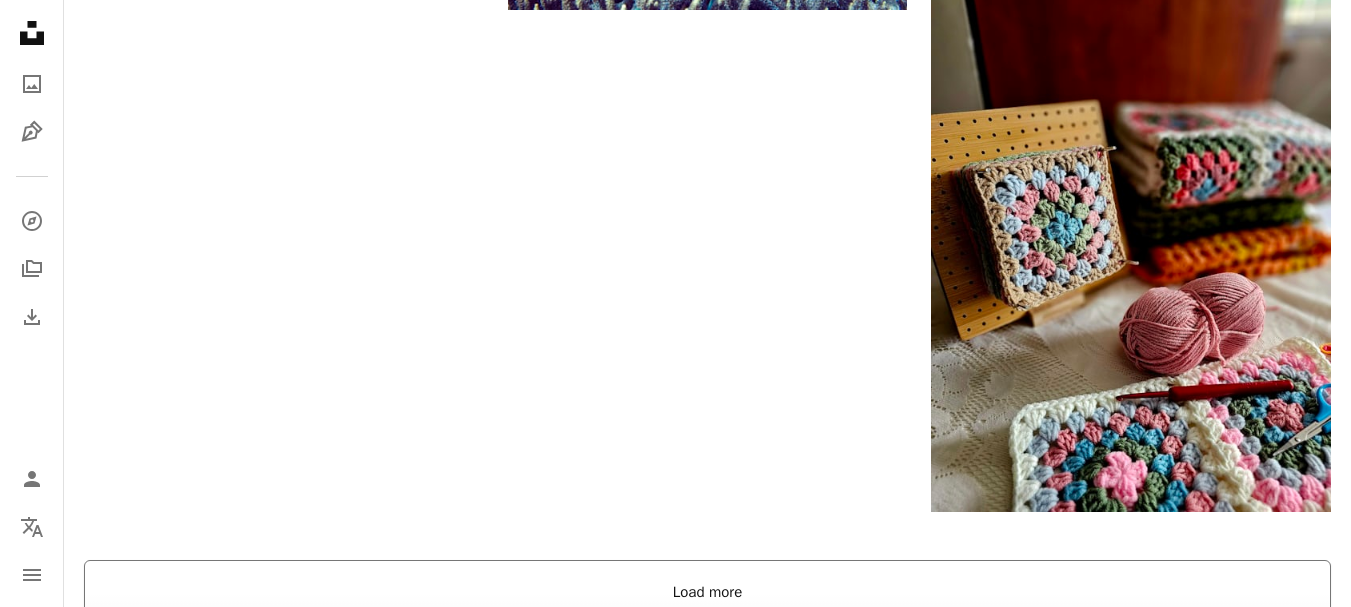 click on "Load more" at bounding box center (707, 592) 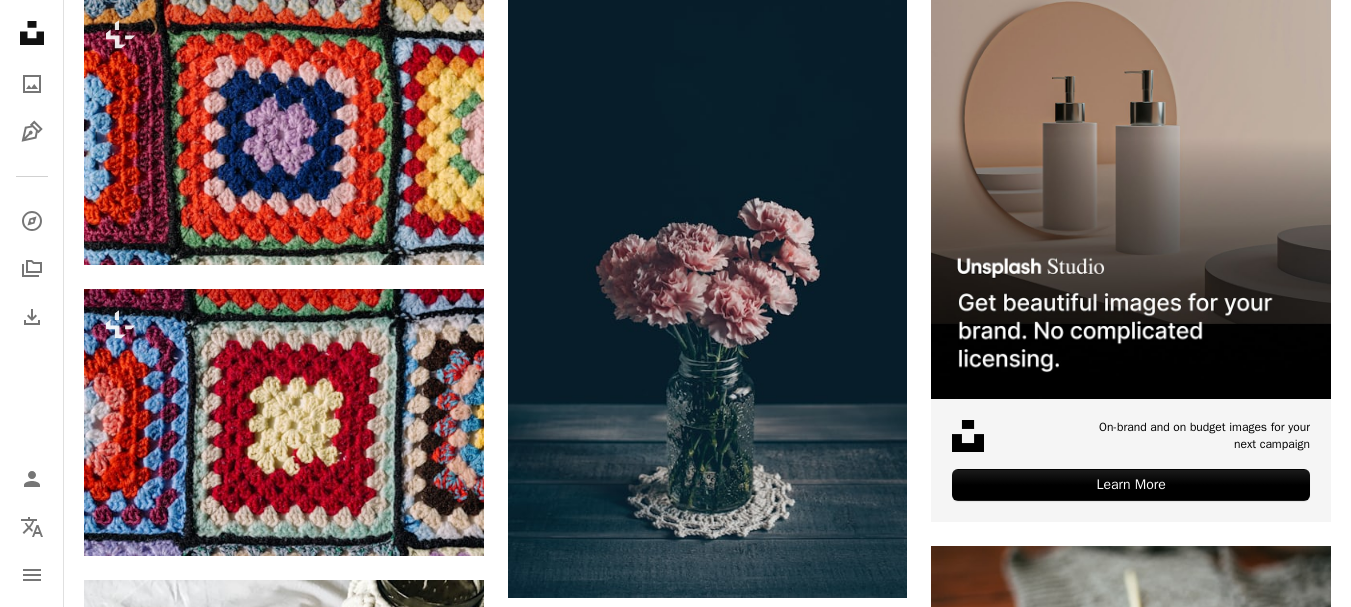 scroll, scrollTop: 0, scrollLeft: 0, axis: both 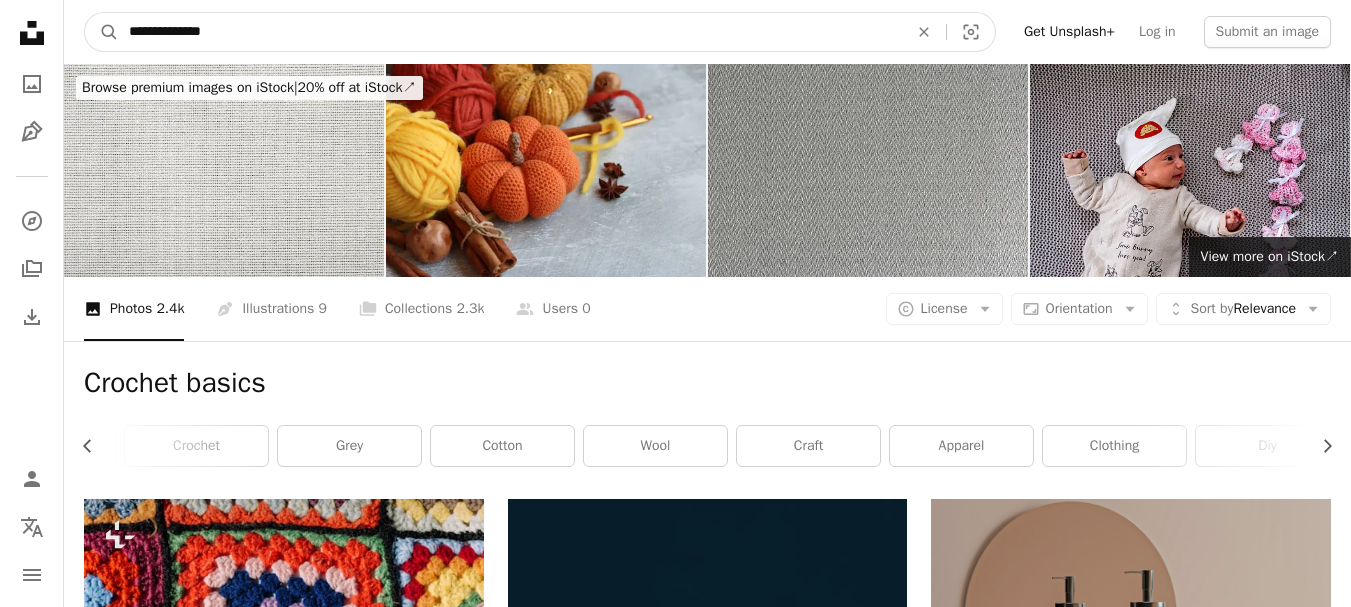 click on "**********" at bounding box center [510, 32] 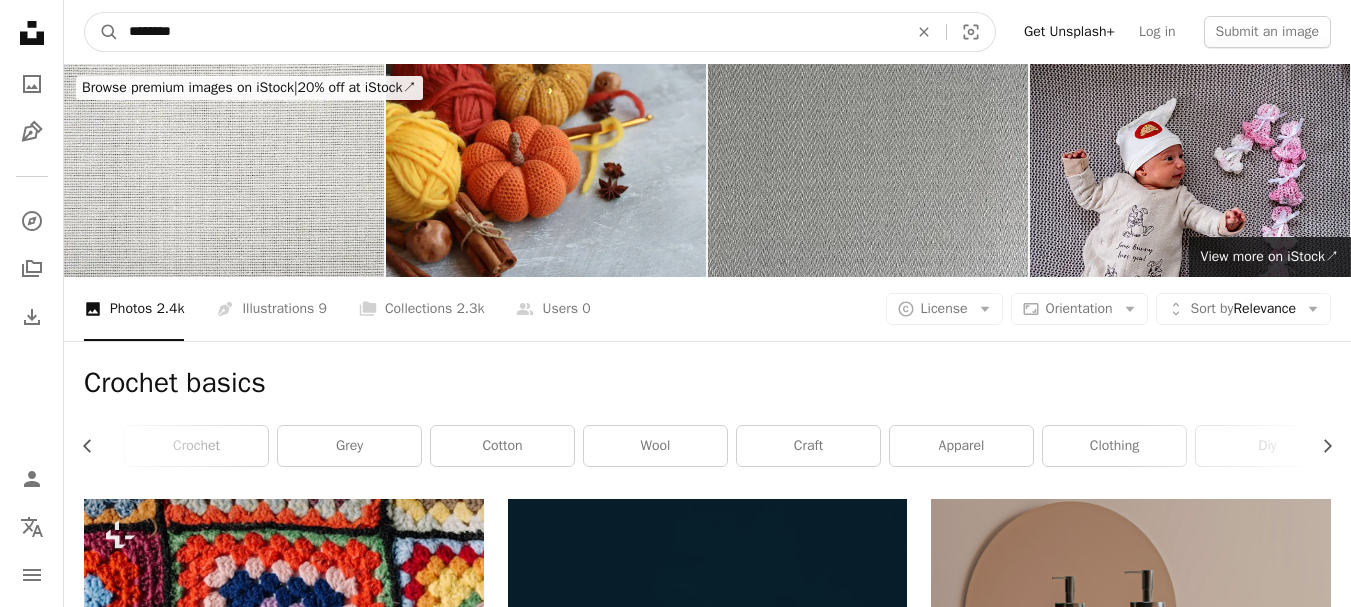 type on "*******" 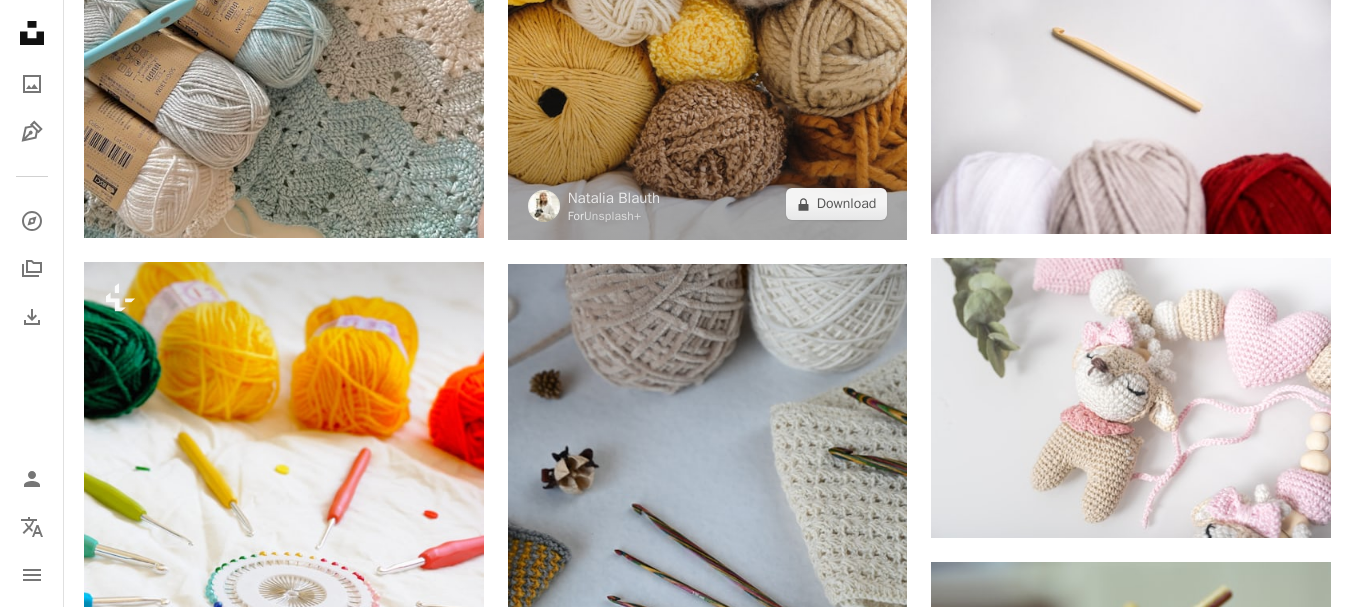 scroll, scrollTop: 3700, scrollLeft: 0, axis: vertical 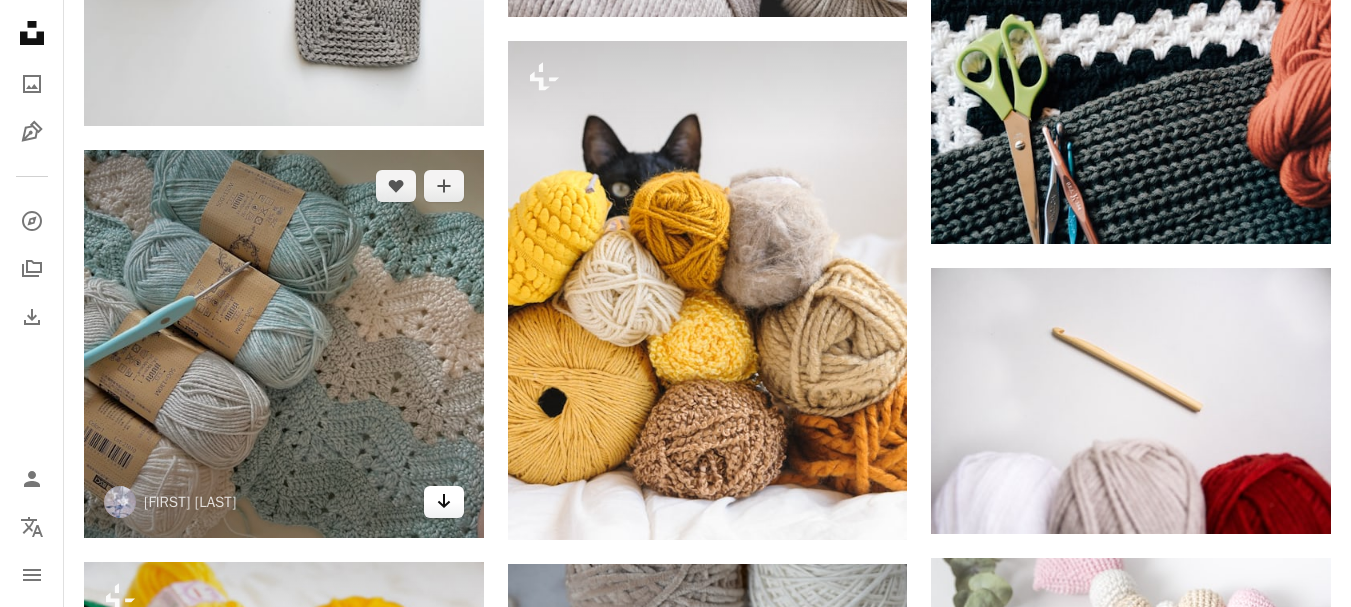 click on "Arrow pointing down" 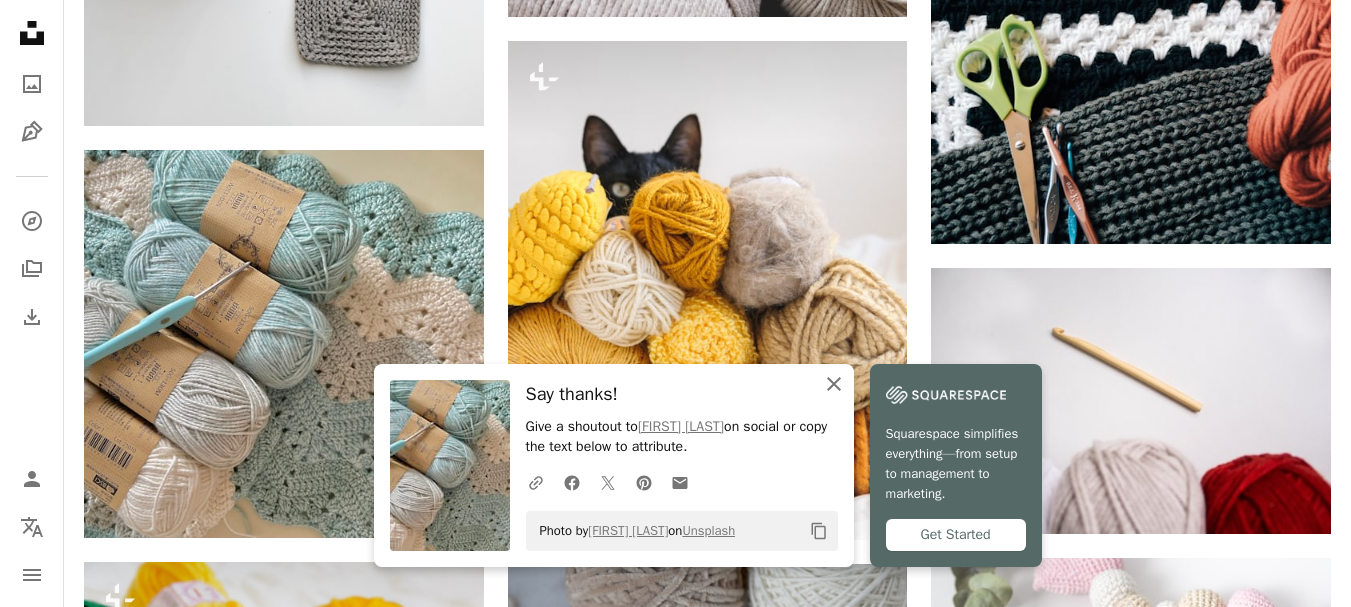 click on "An X shape" 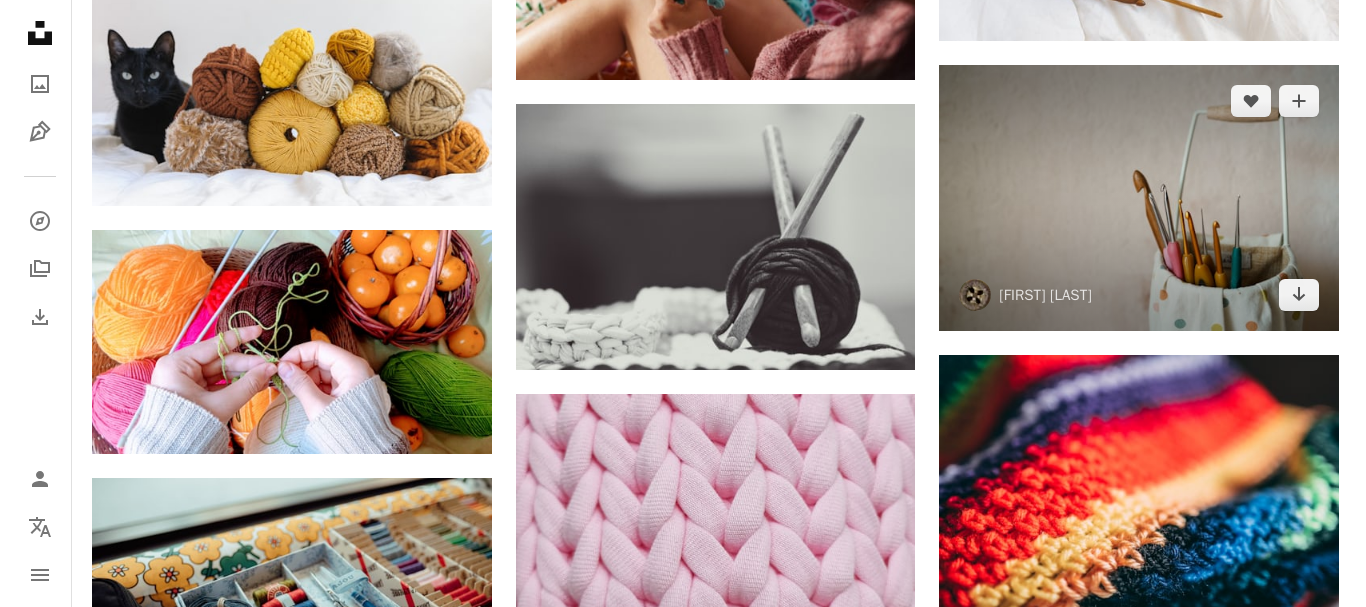 scroll, scrollTop: 9600, scrollLeft: 0, axis: vertical 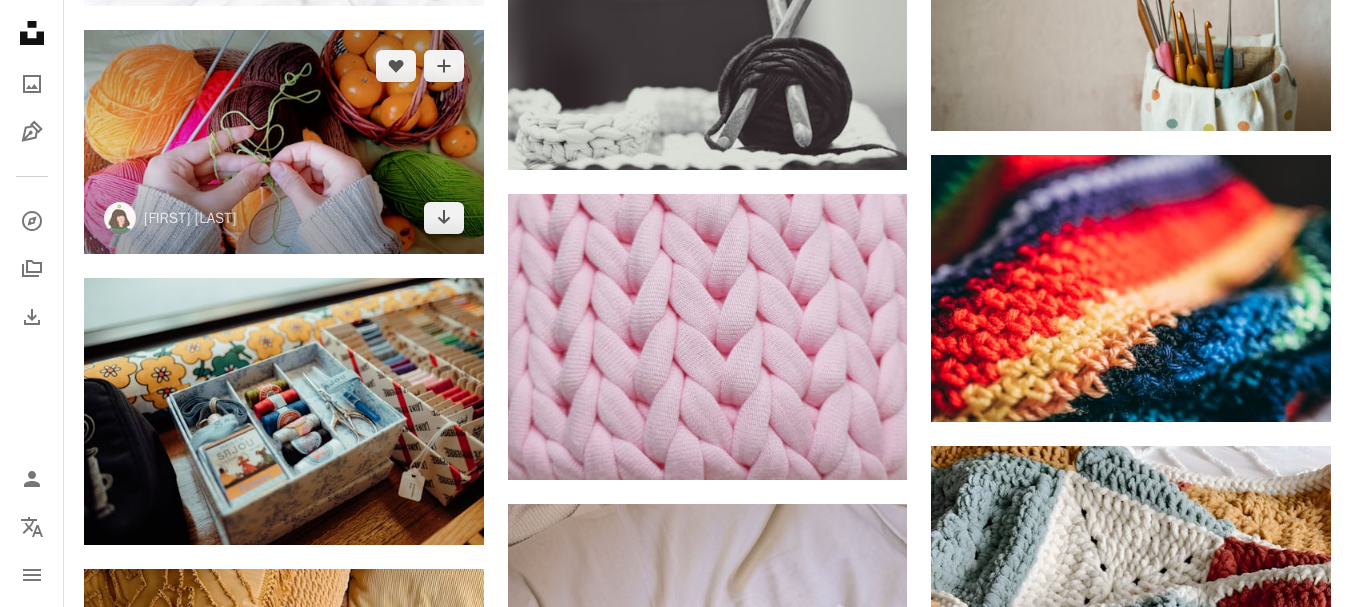 click at bounding box center [284, 142] 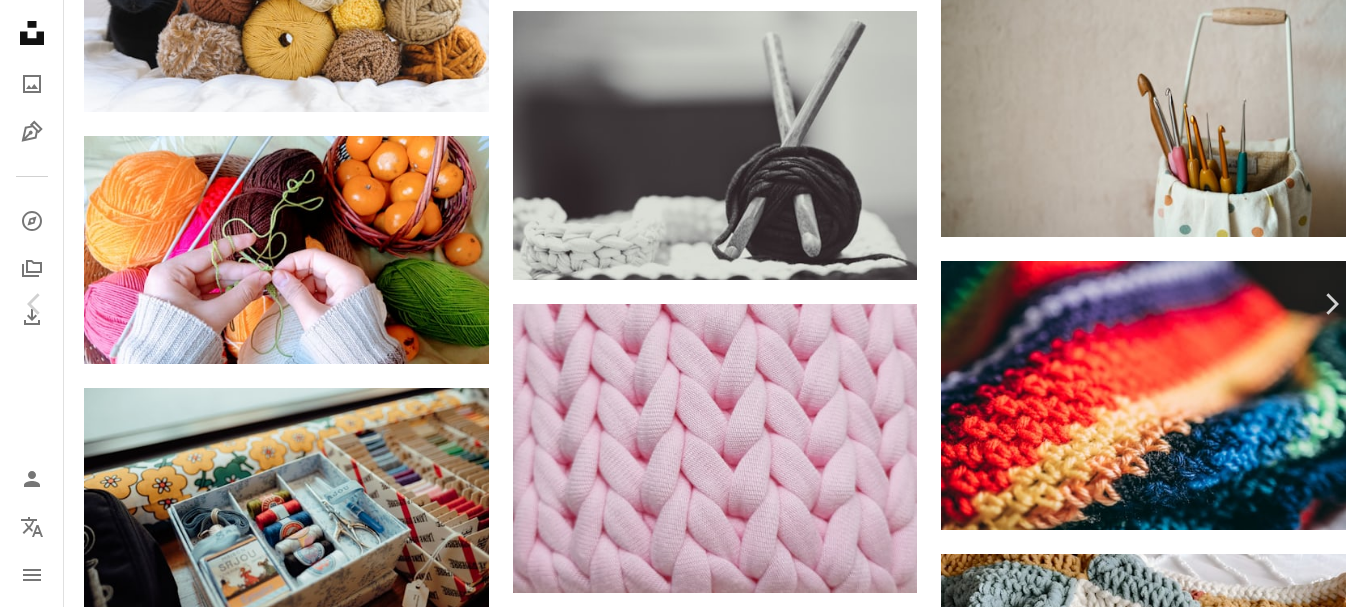 click at bounding box center [676, 31645] 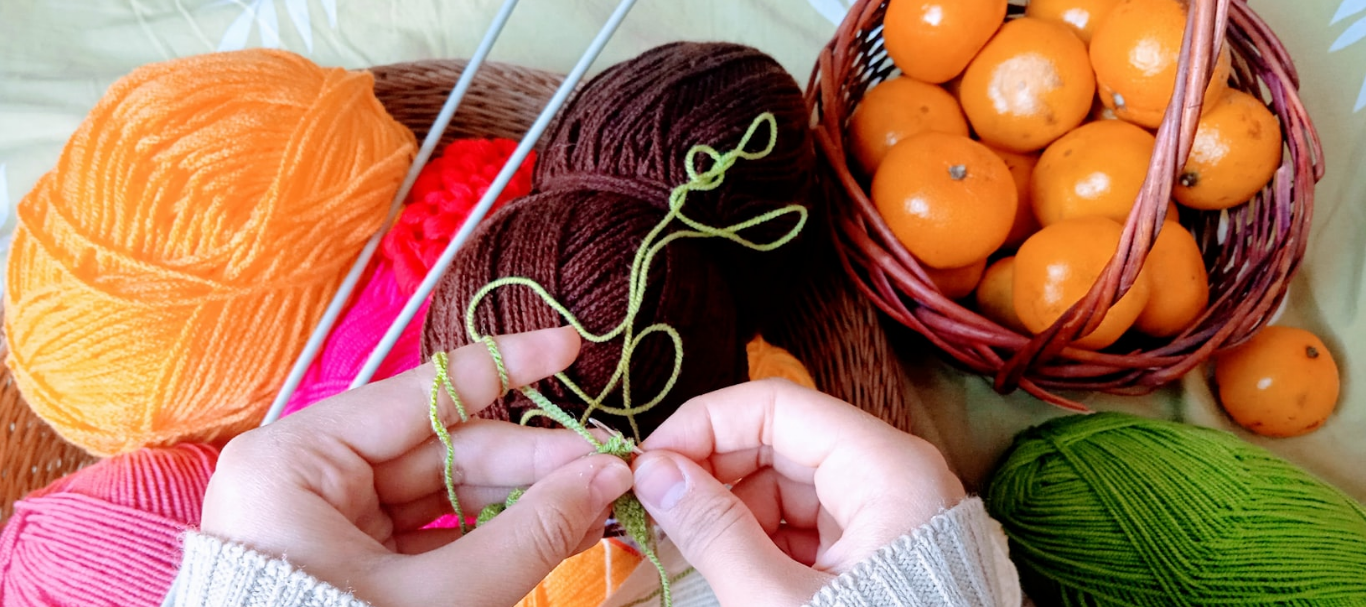 scroll, scrollTop: 73, scrollLeft: 0, axis: vertical 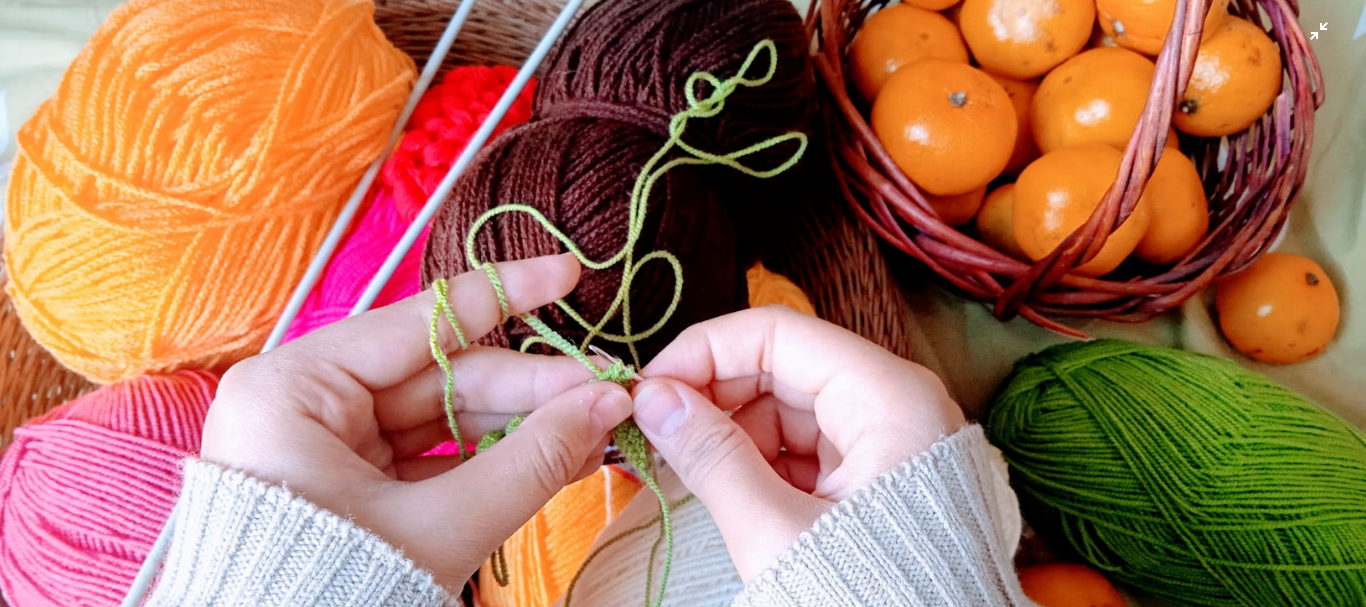 click at bounding box center (683, 311) 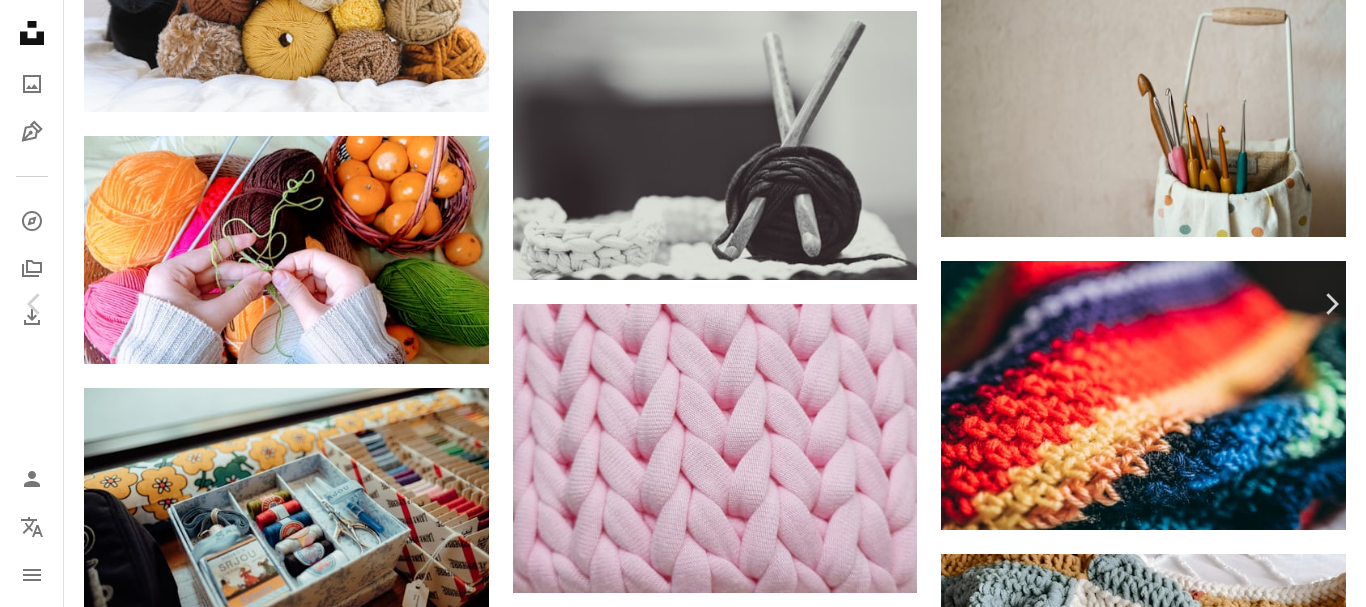 click at bounding box center (676, 31584) 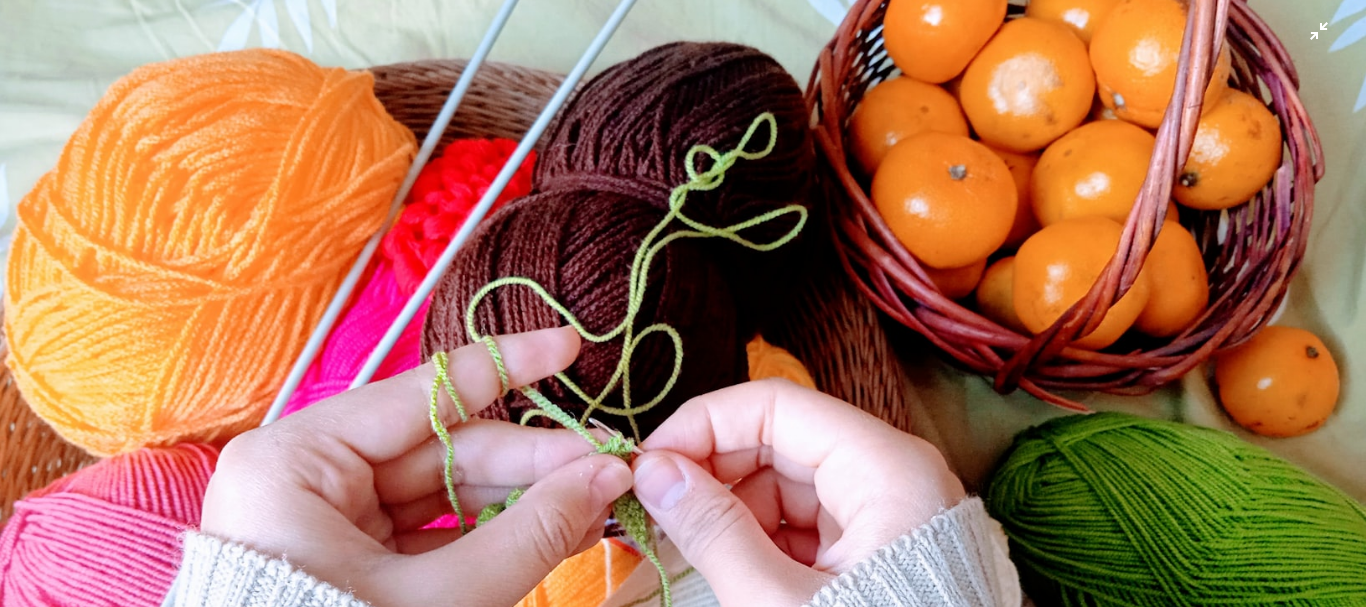 scroll, scrollTop: 73, scrollLeft: 0, axis: vertical 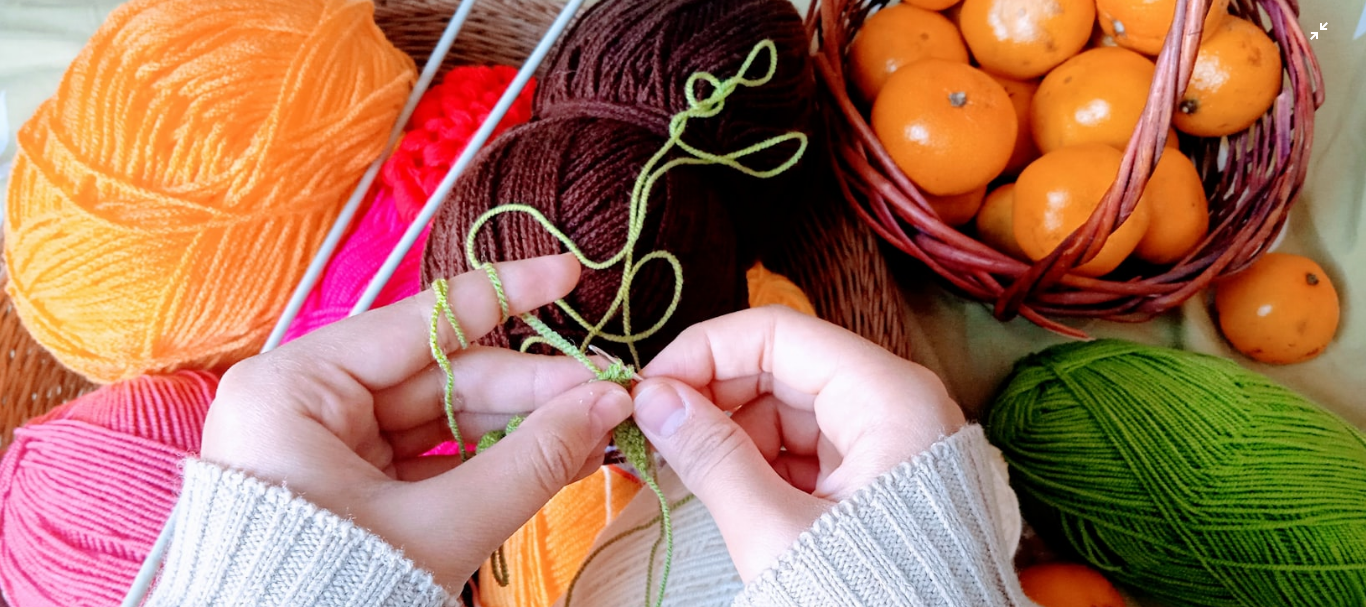 click at bounding box center (683, 311) 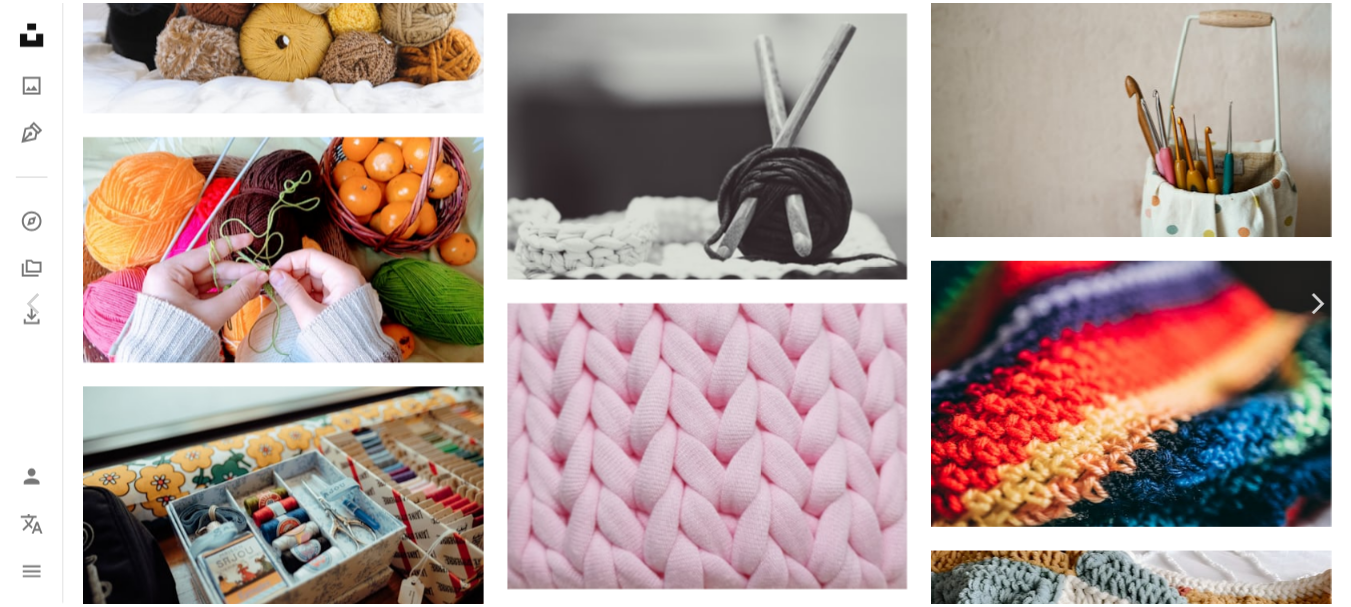scroll, scrollTop: 0, scrollLeft: 0, axis: both 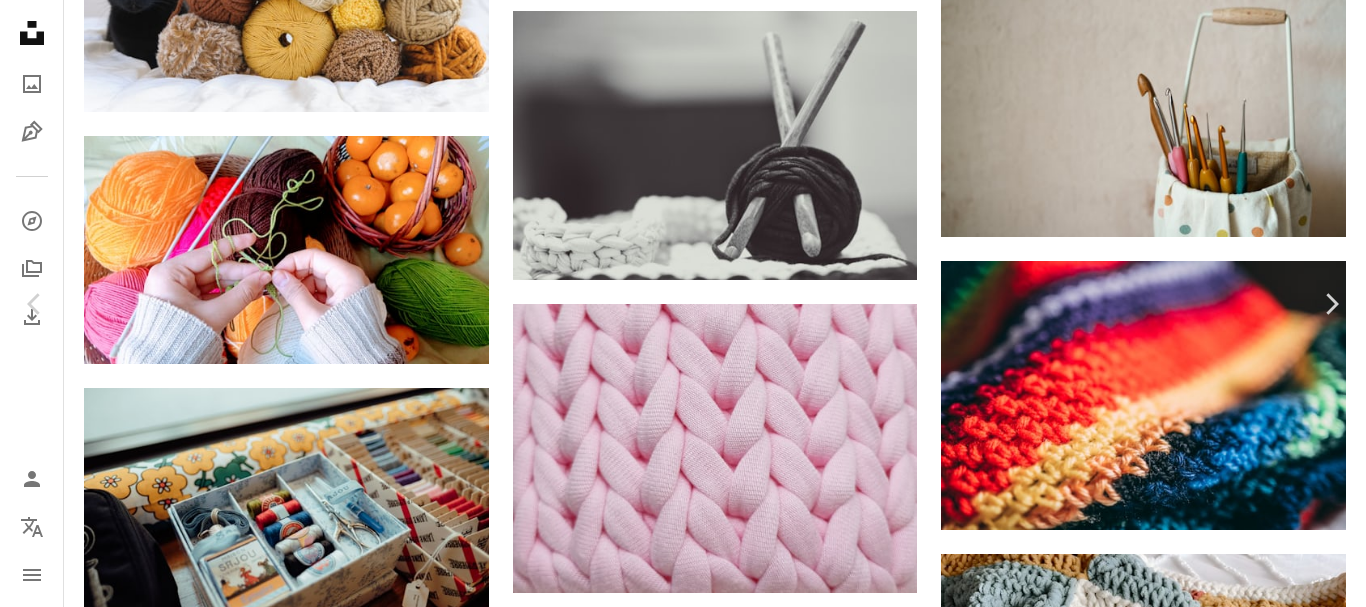 click on "An X shape Chevron left Chevron right [FIRST] [LAST] [FIRST] [LAST] A heart A plus sign Download free Chevron down Zoom in Views 31,825 Downloads 402 A forward-right arrow Share Info icon Info More Actions My little sister has brought autumn to our house... Calendar outlined Published on September 26, 2023 Camera Xiaomi, M2006C3MG Safety Free to use under the Unsplash License girl green autumn pink fall white red orange brown cozy fall leaves fall aesthetic crochet cozy home fall flowers cozy room woolen baby knitting Creative Commons images Browse premium related images on iStock | Save 20% with code UNSPLASH20 View more on iStock ↗ Related images A heart A plus sign [FIRST] [LAST] Available for hire A checkmark inside of a circle Arrow pointing down A heart A plus sign [FIRST] [LAST] Available for hire A checkmark inside of a circle Arrow pointing down A heart A plus sign [FIRST] Arrow pointing down A heart A plus sign [FIRST] [LAST] Arrow pointing down" at bounding box center (683, 31570) 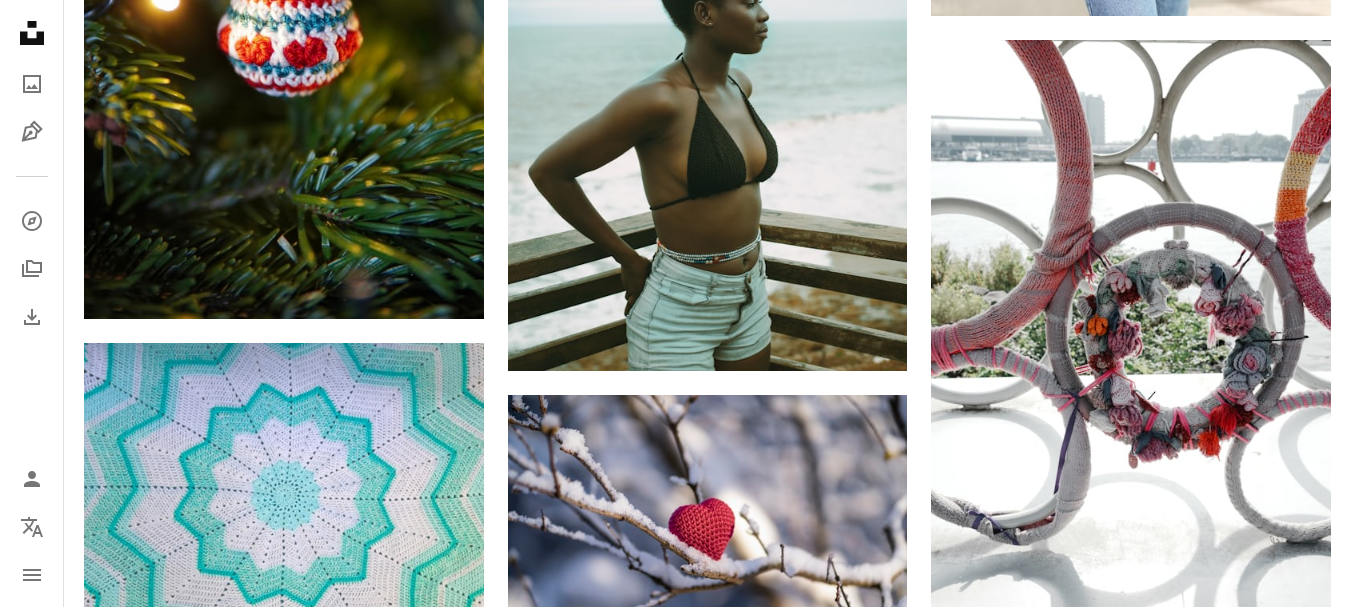 scroll, scrollTop: 34600, scrollLeft: 0, axis: vertical 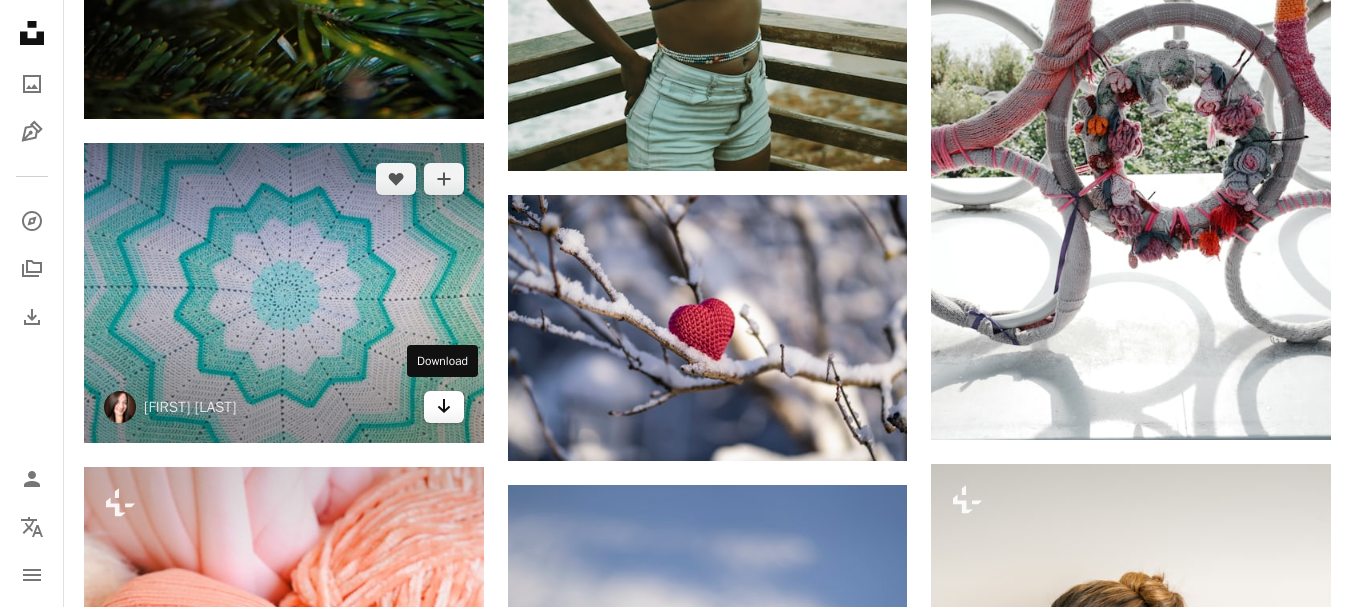 click 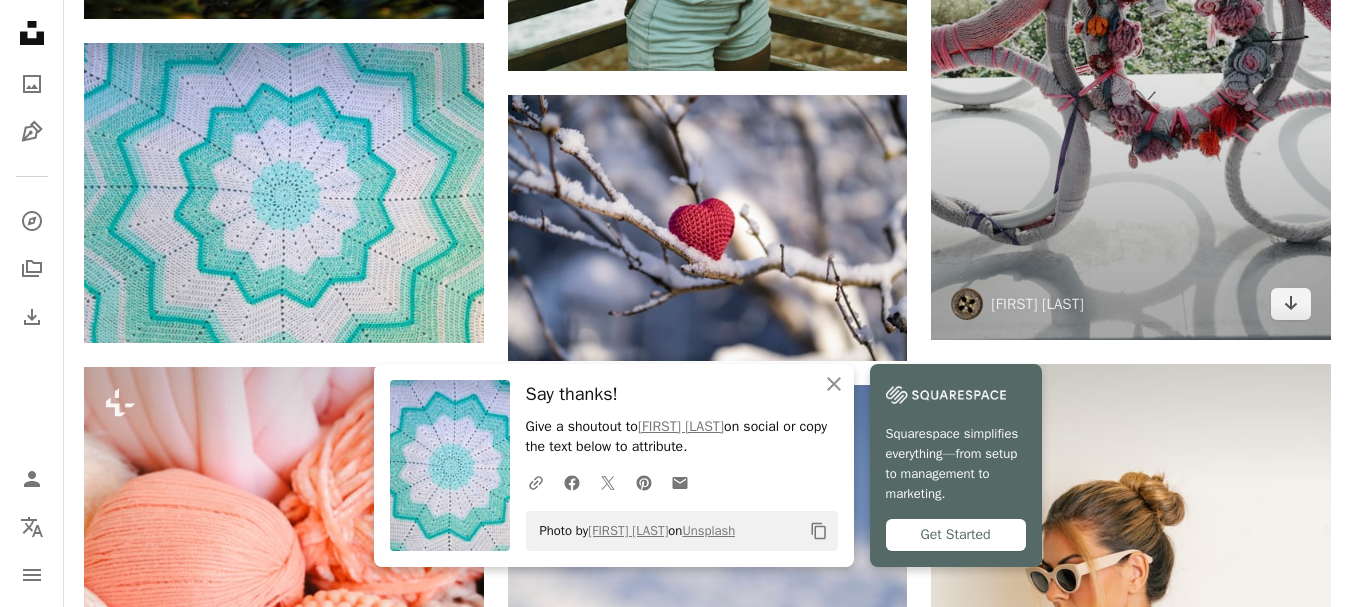 scroll, scrollTop: 34800, scrollLeft: 0, axis: vertical 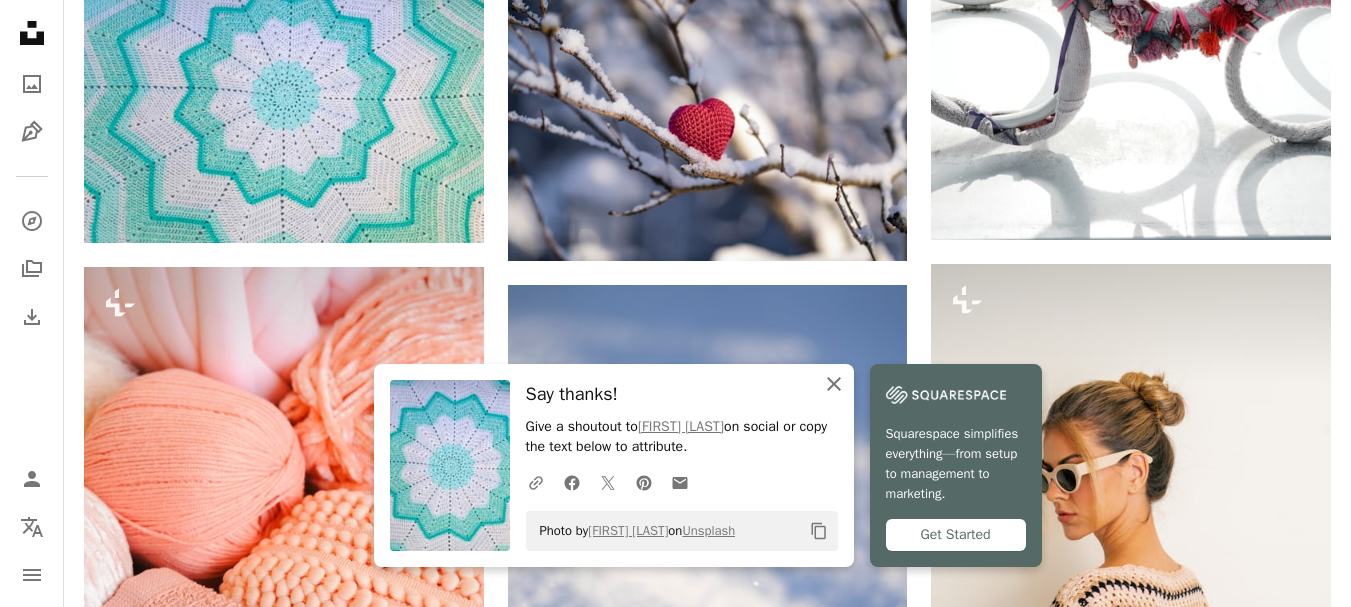 click on "An X shape" 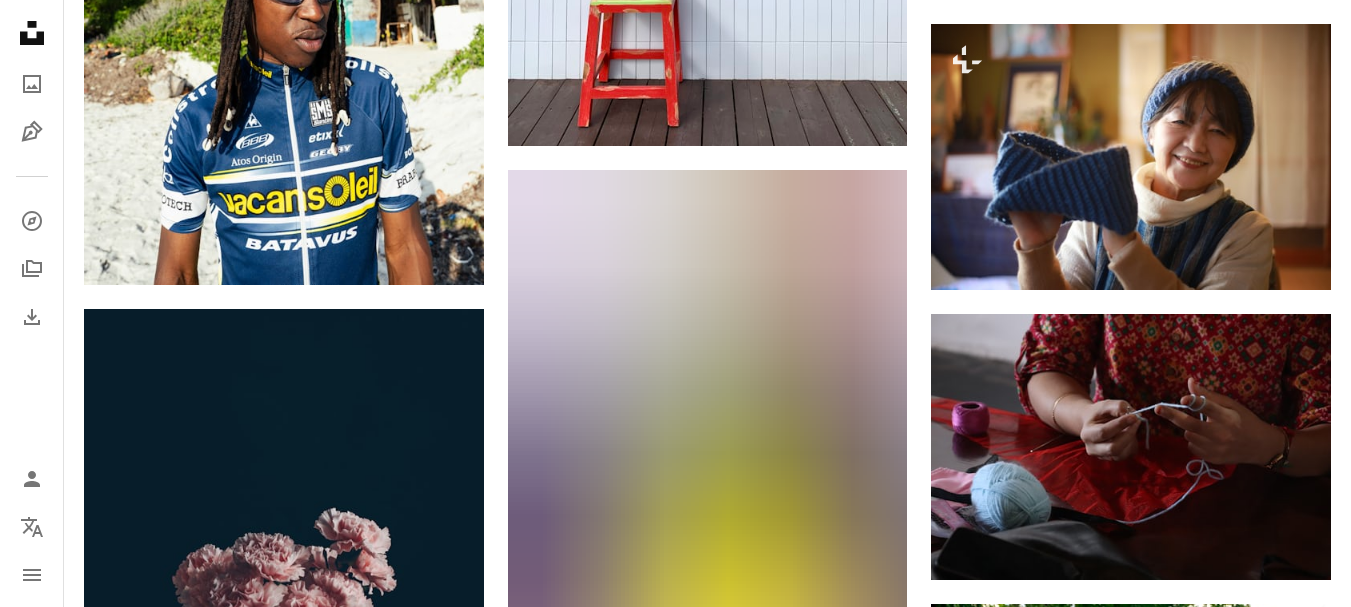 scroll, scrollTop: 40800, scrollLeft: 0, axis: vertical 